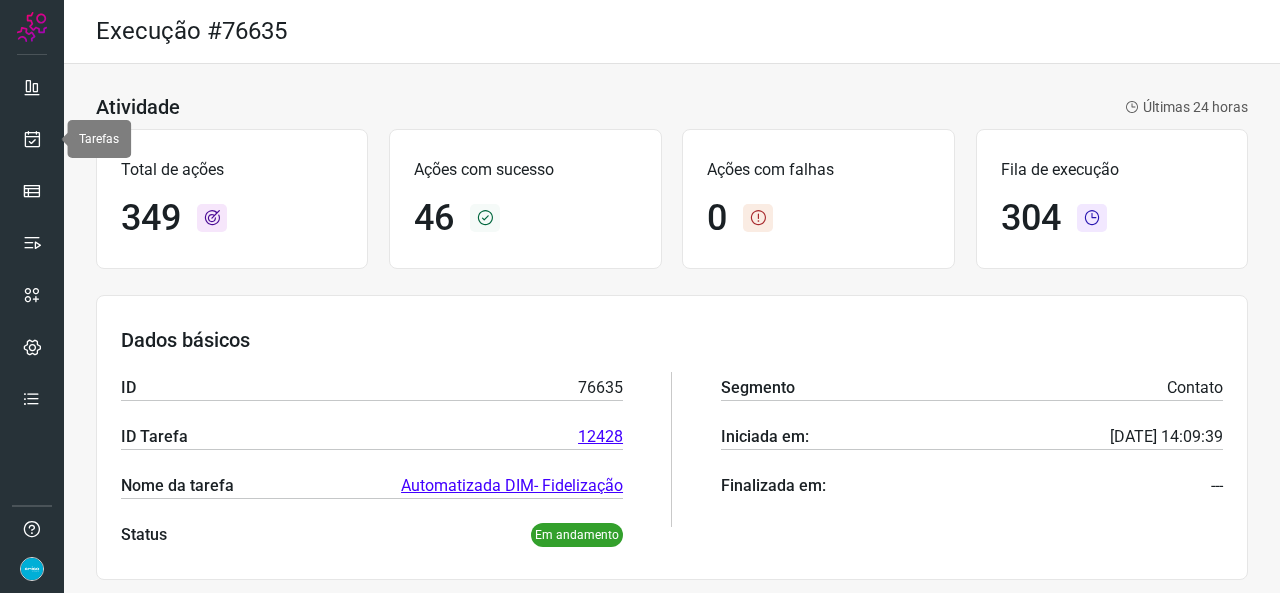 scroll, scrollTop: 0, scrollLeft: 0, axis: both 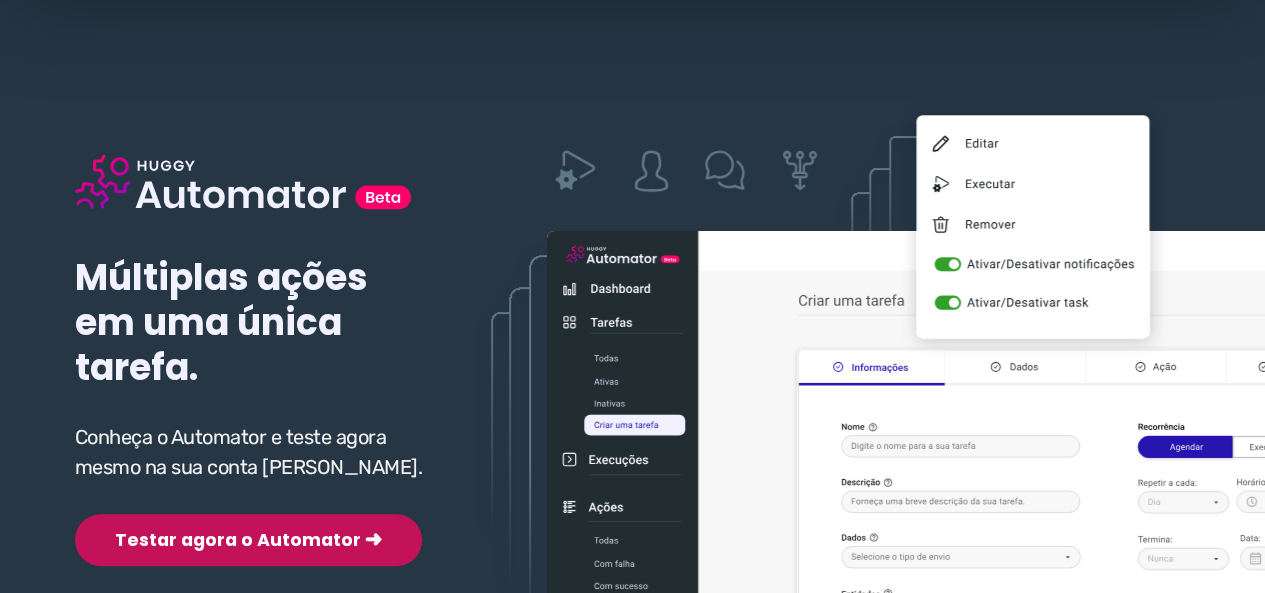 click on "Testar agora o Automator ➜" at bounding box center (248, 540) 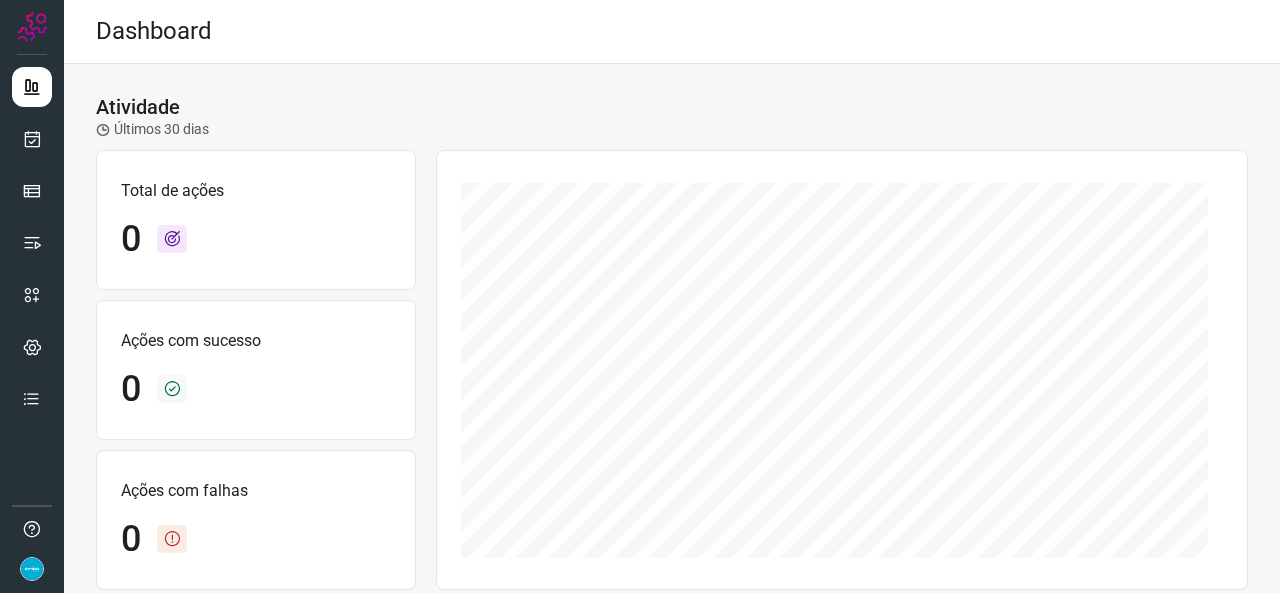 scroll, scrollTop: 0, scrollLeft: 0, axis: both 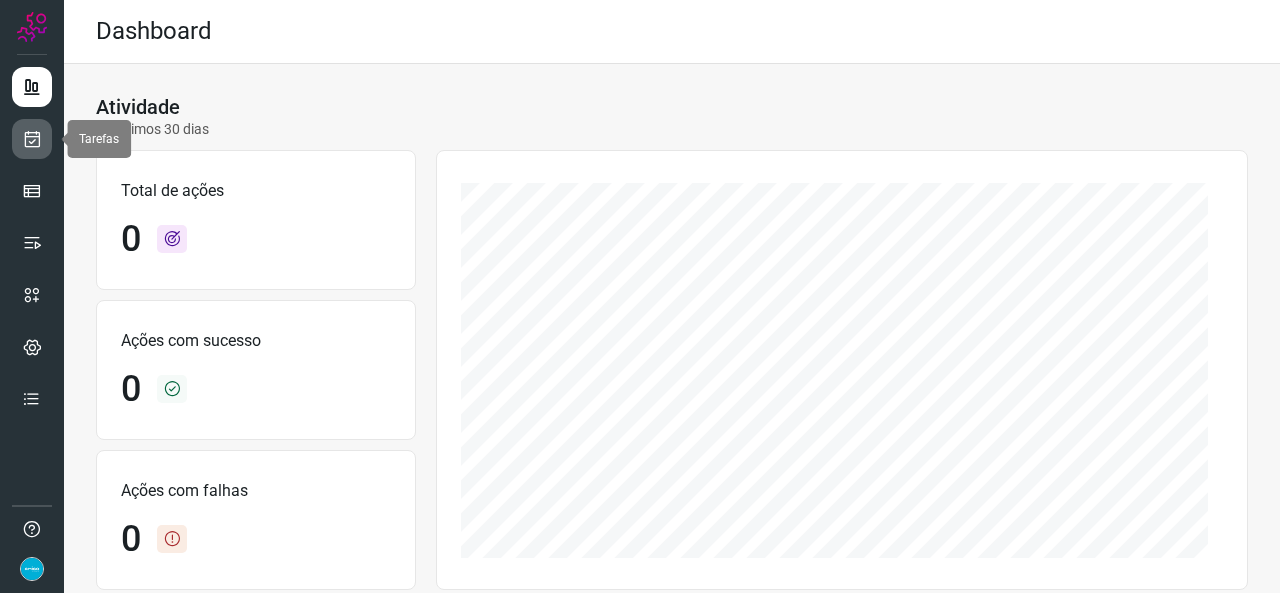 click at bounding box center (32, 139) 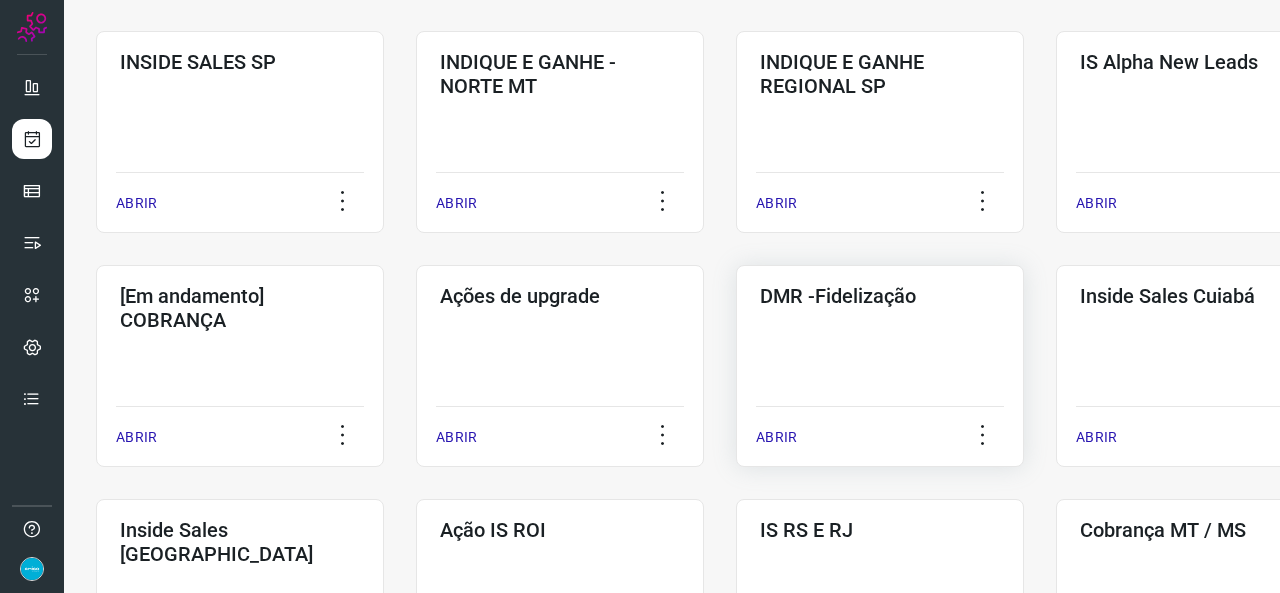 scroll, scrollTop: 600, scrollLeft: 0, axis: vertical 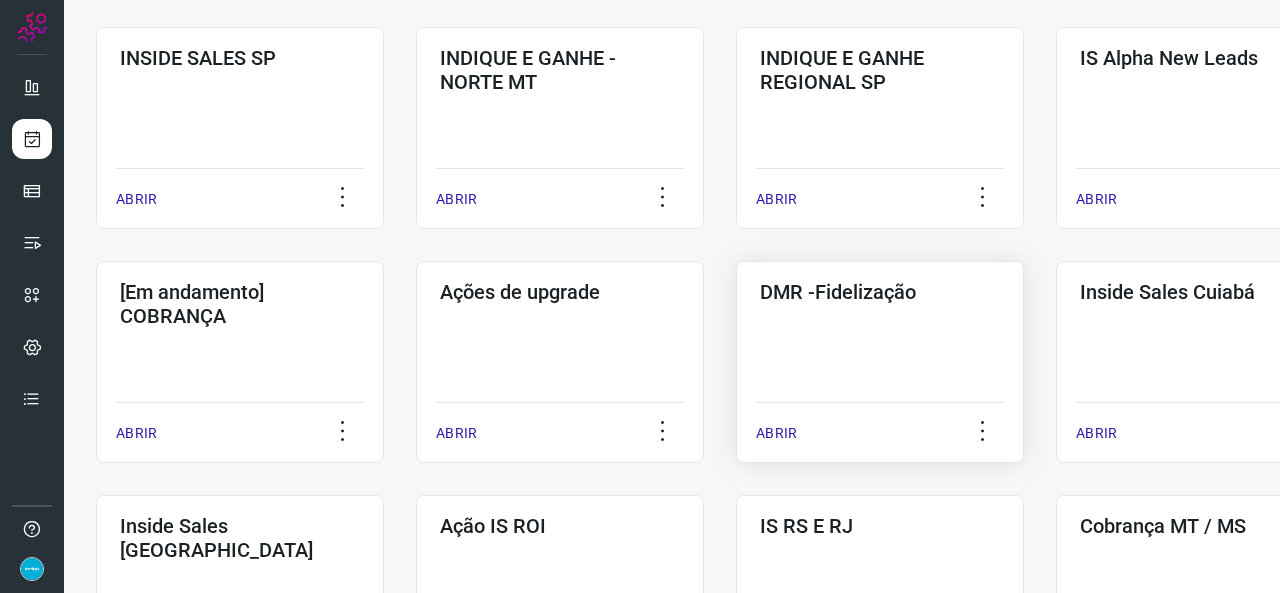 click on "ABRIR" at bounding box center (776, 433) 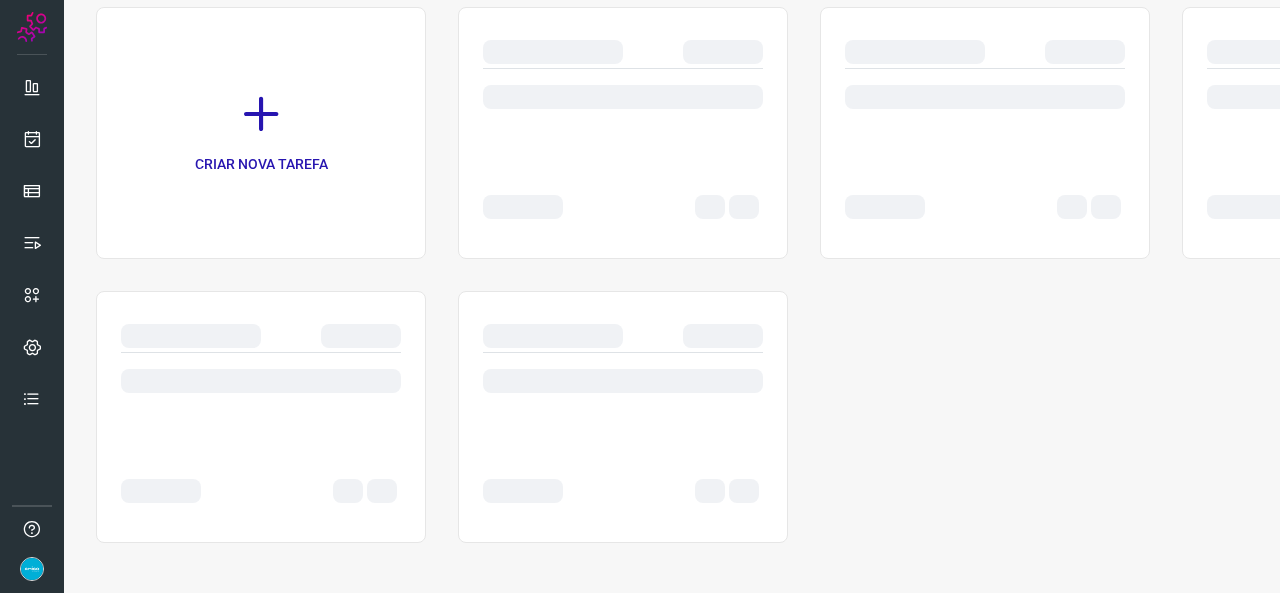 scroll, scrollTop: 0, scrollLeft: 0, axis: both 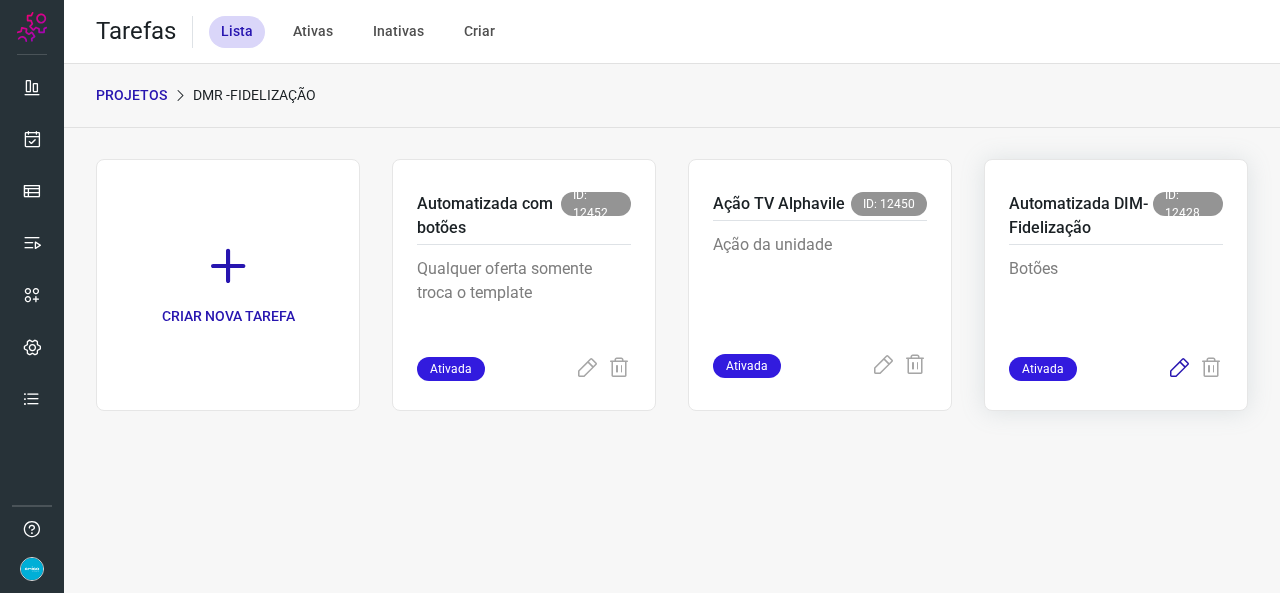click at bounding box center (1179, 369) 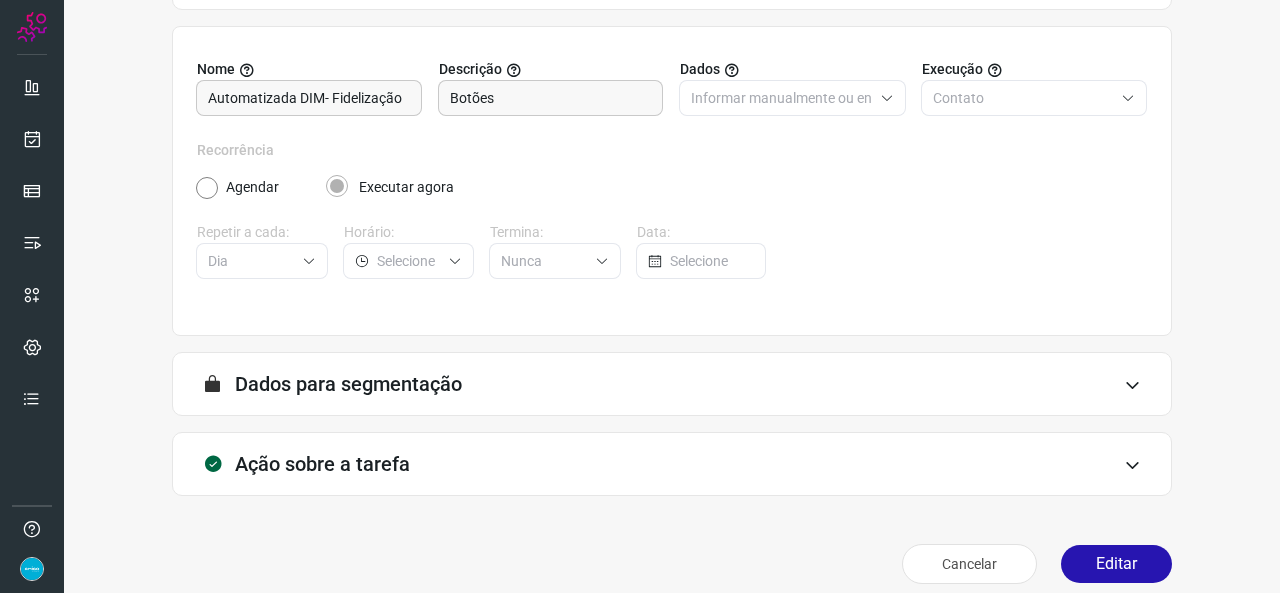 scroll, scrollTop: 187, scrollLeft: 0, axis: vertical 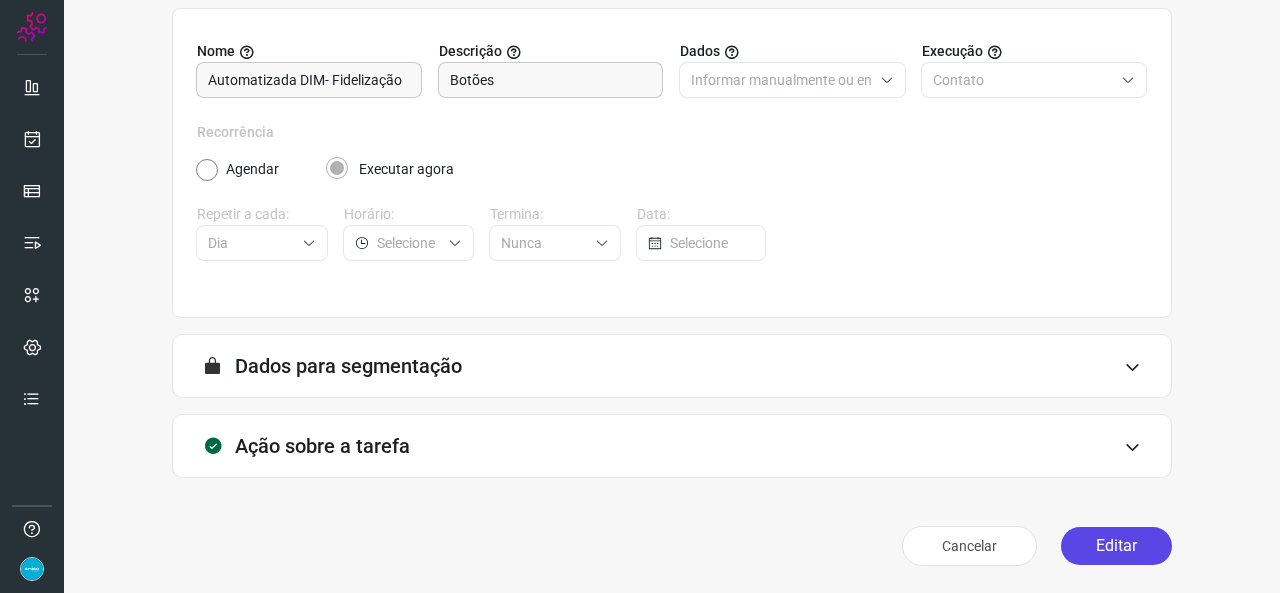 click on "Editar" at bounding box center [1116, 546] 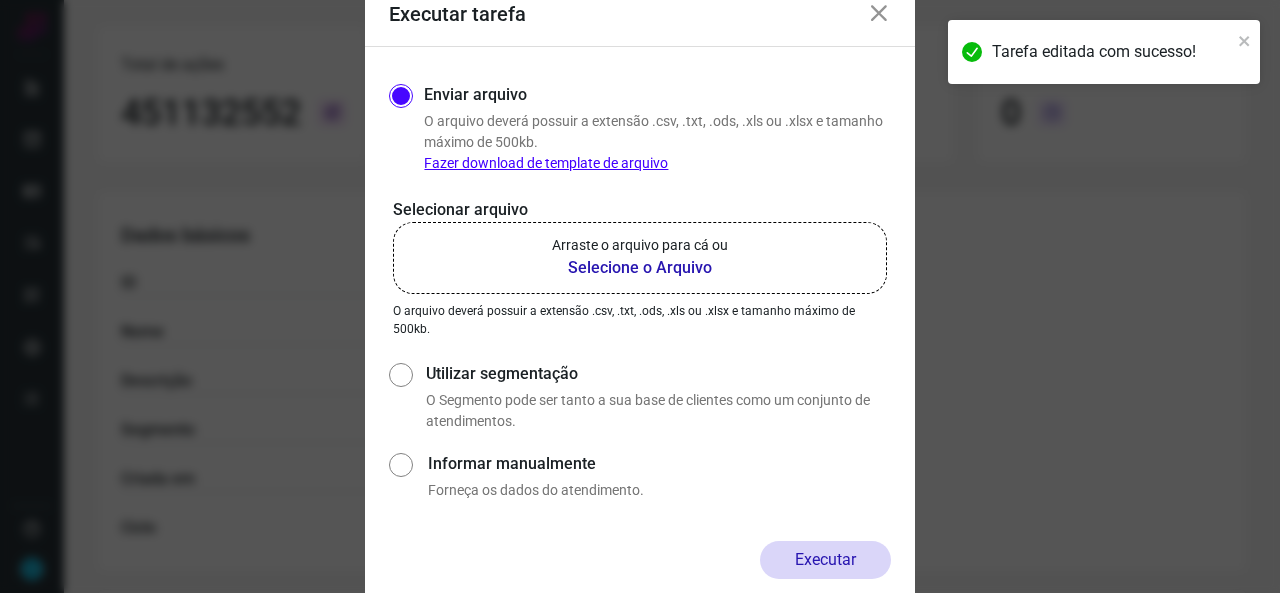 click on "Selecione o Arquivo" at bounding box center (640, 268) 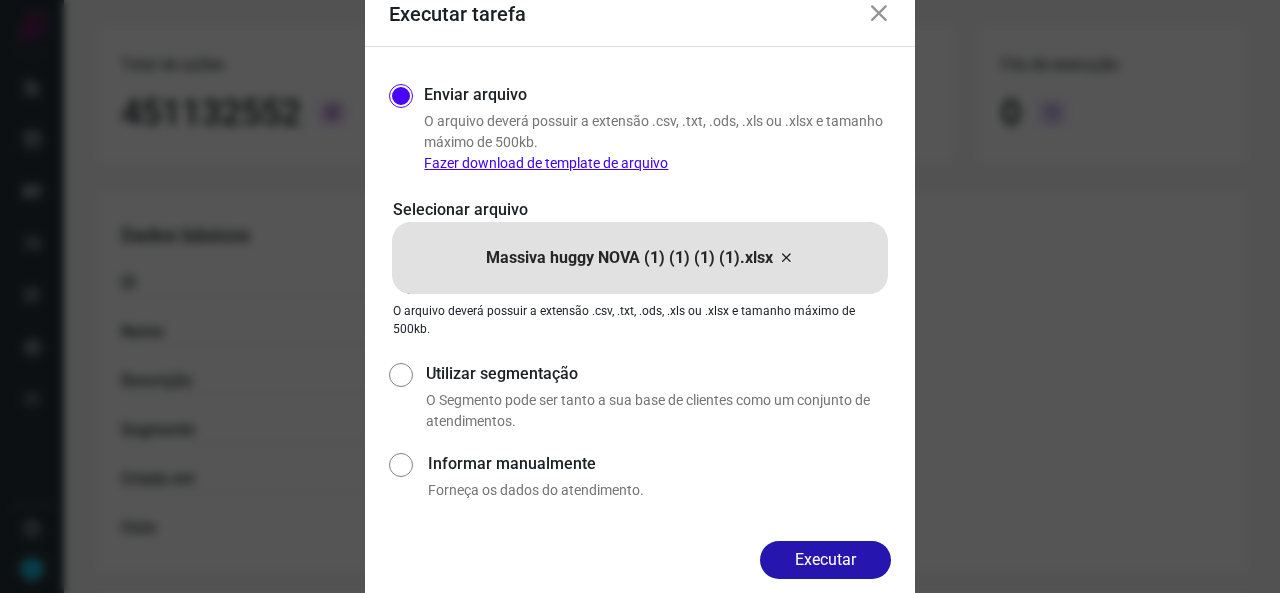 click on "Executar" at bounding box center (825, 560) 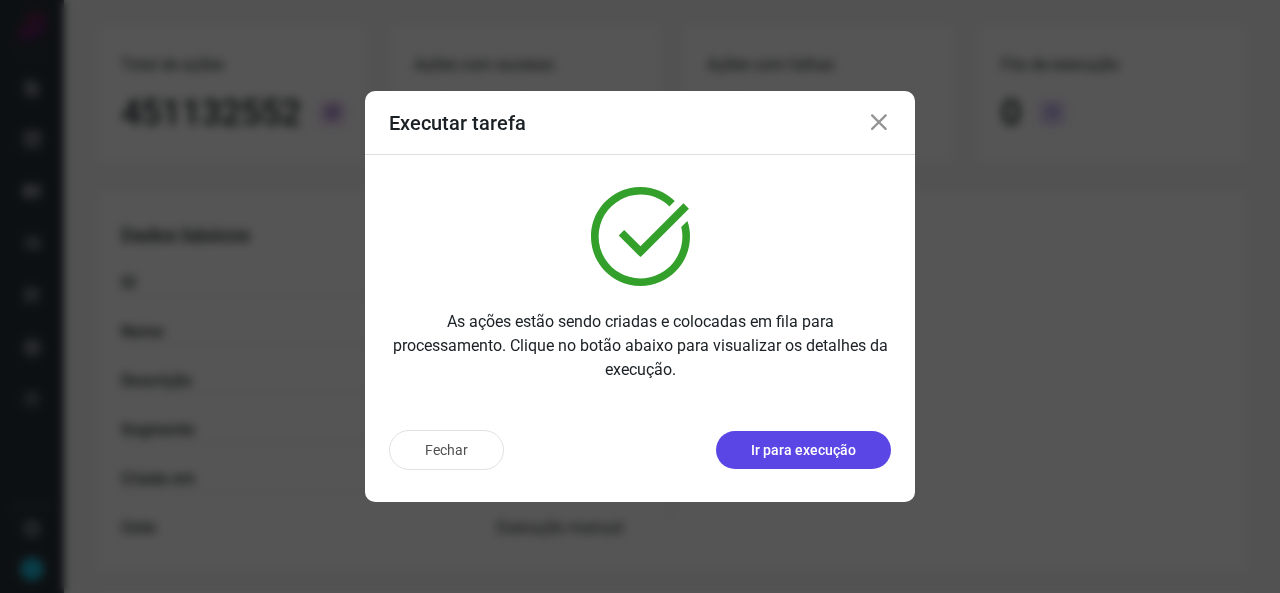 click on "Ir para execução" at bounding box center (803, 450) 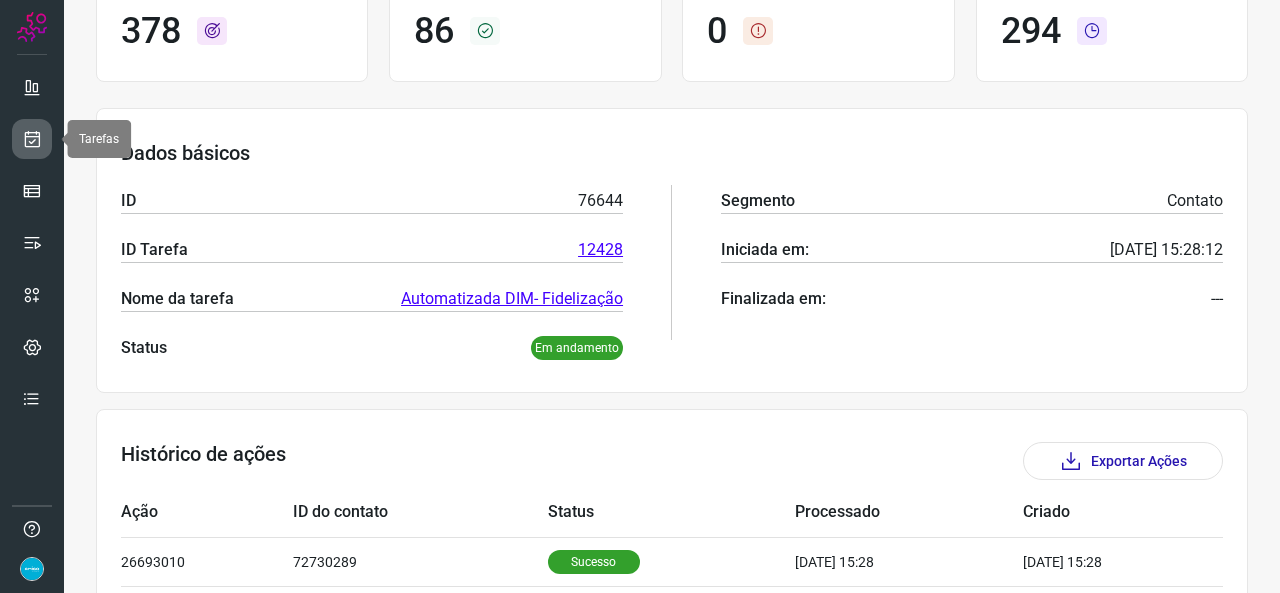 click at bounding box center [32, 139] 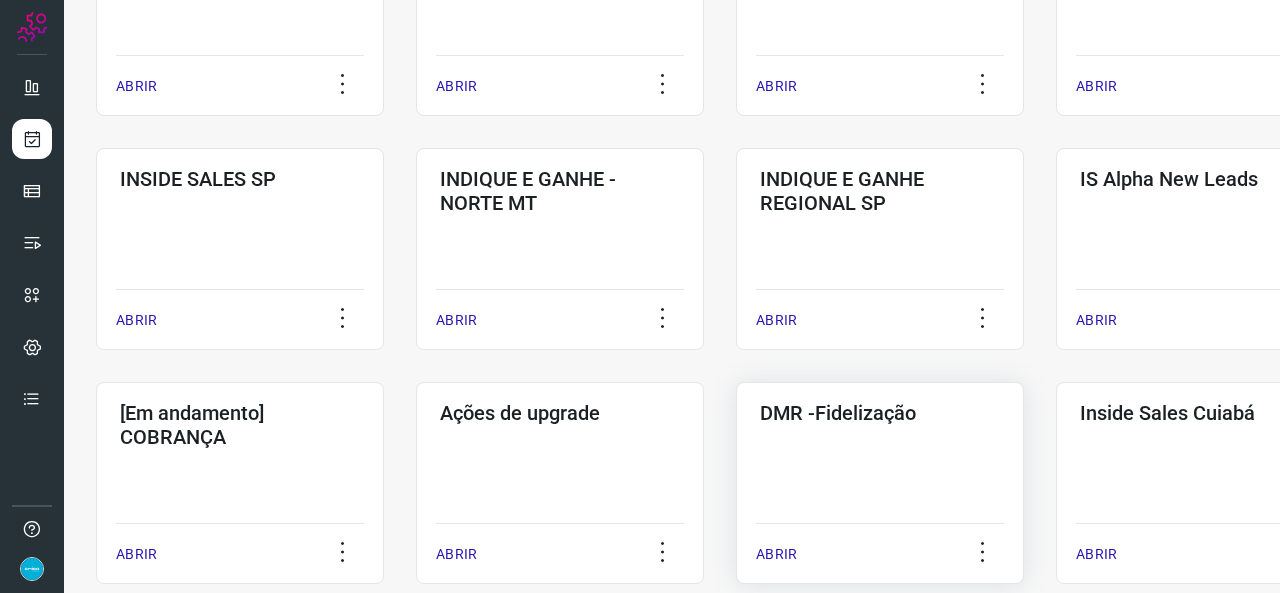 scroll, scrollTop: 552, scrollLeft: 0, axis: vertical 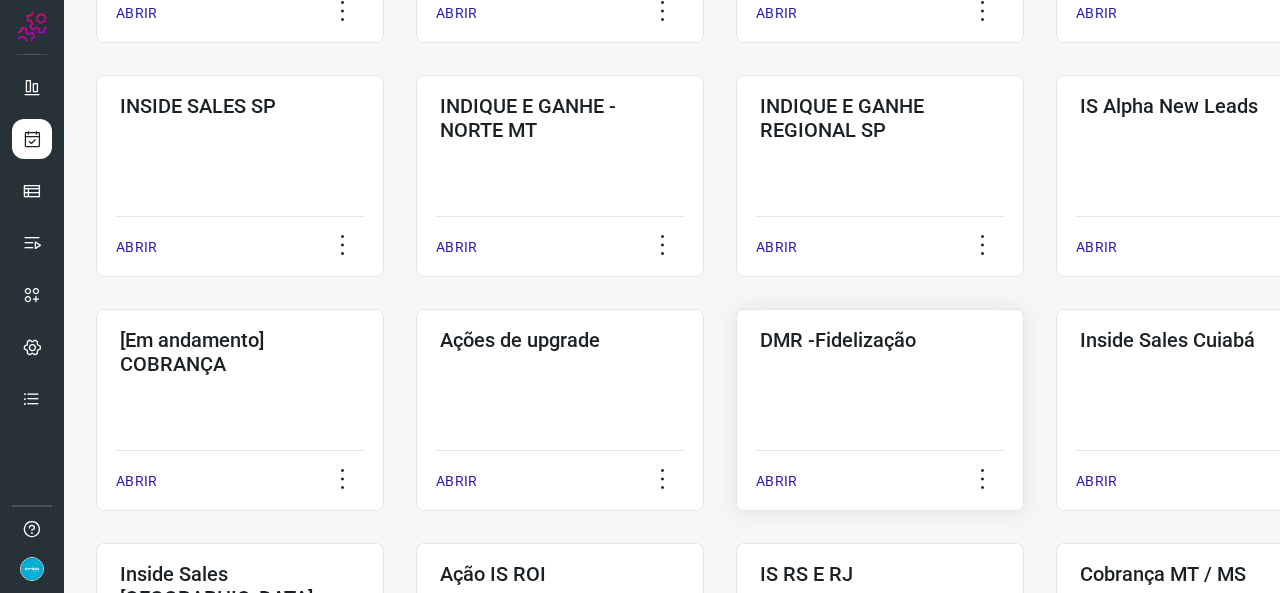 click on "ABRIR" at bounding box center (776, 481) 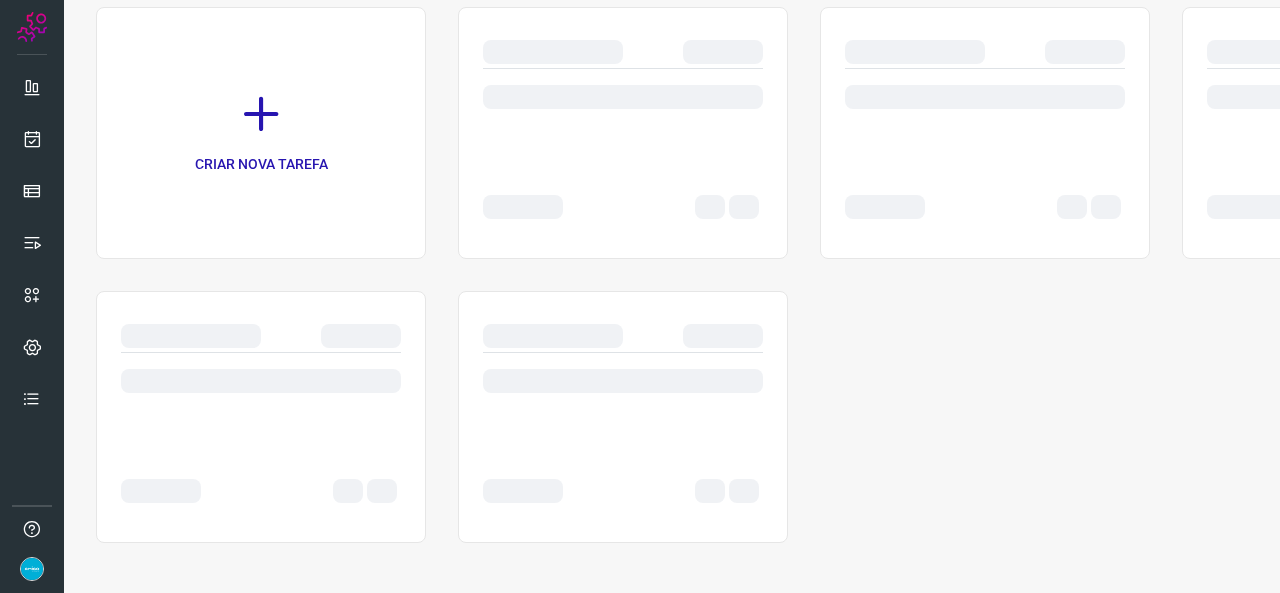 scroll, scrollTop: 0, scrollLeft: 0, axis: both 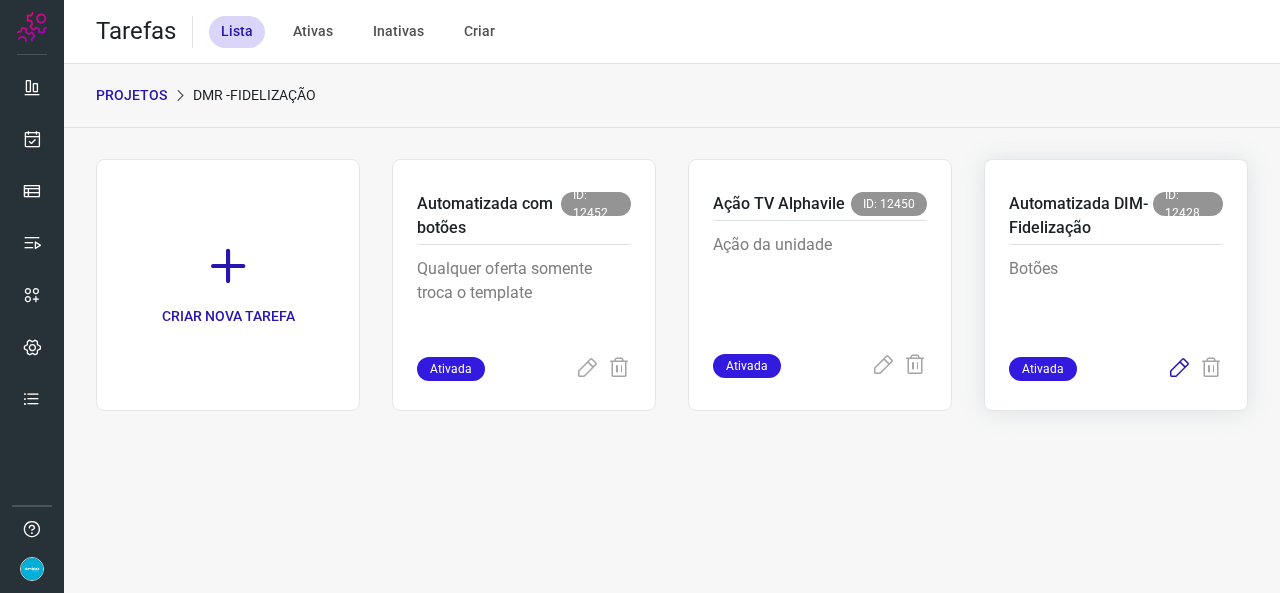 click at bounding box center (1179, 369) 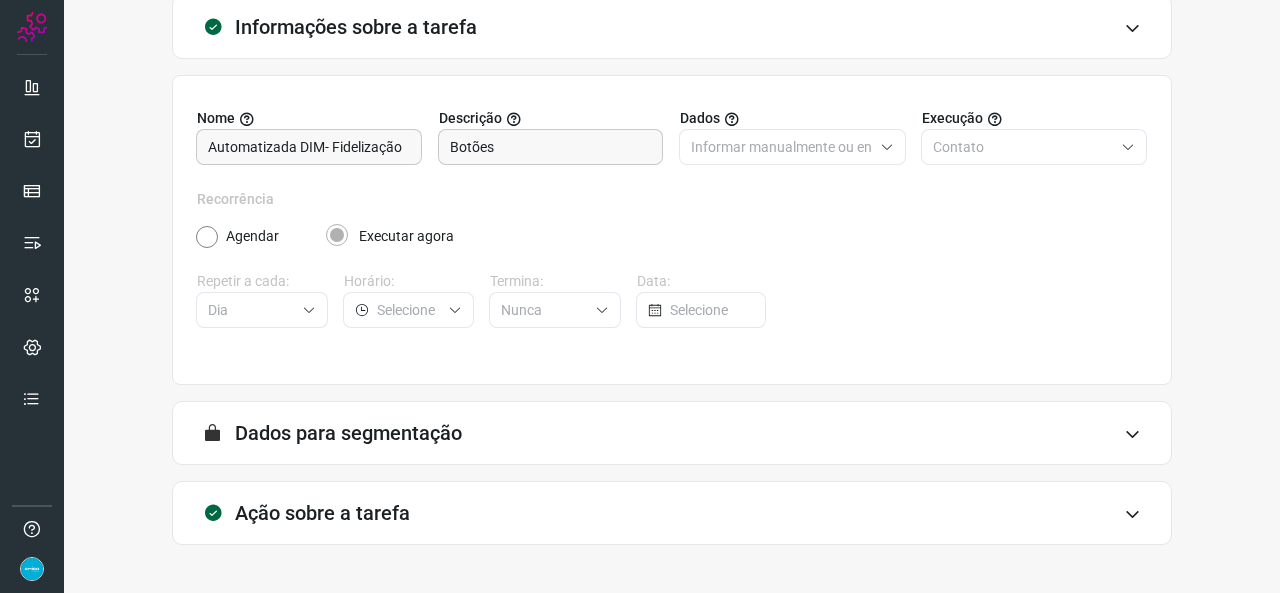 scroll, scrollTop: 187, scrollLeft: 0, axis: vertical 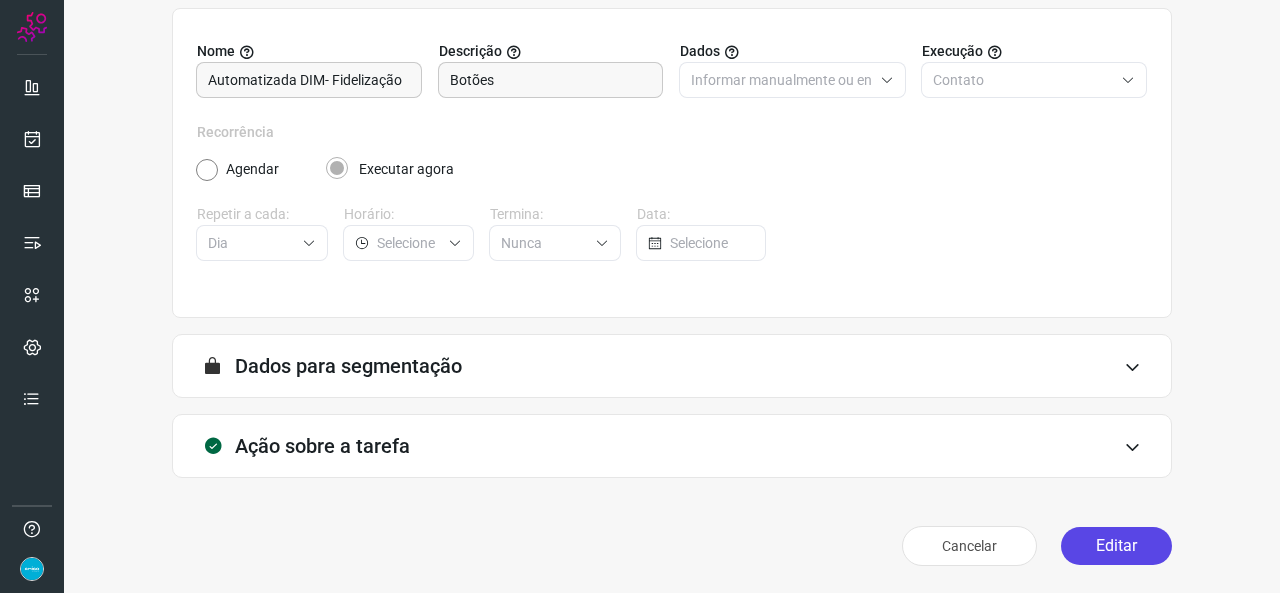 click on "Editar" at bounding box center [1116, 546] 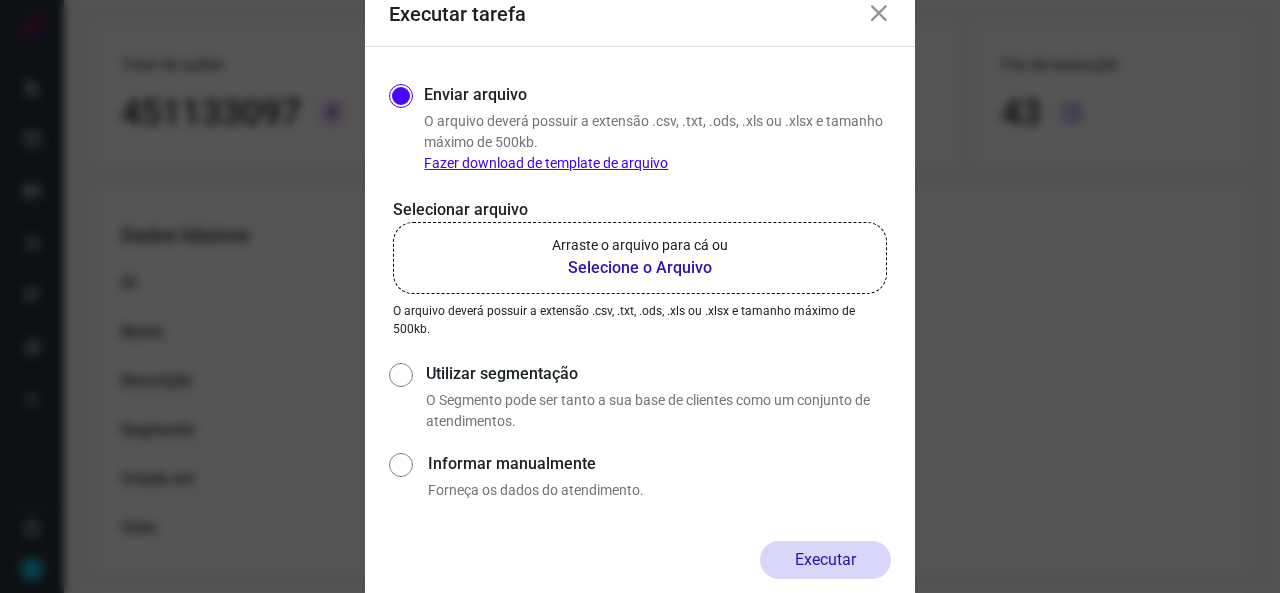 click on "Selecione o Arquivo" at bounding box center (640, 268) 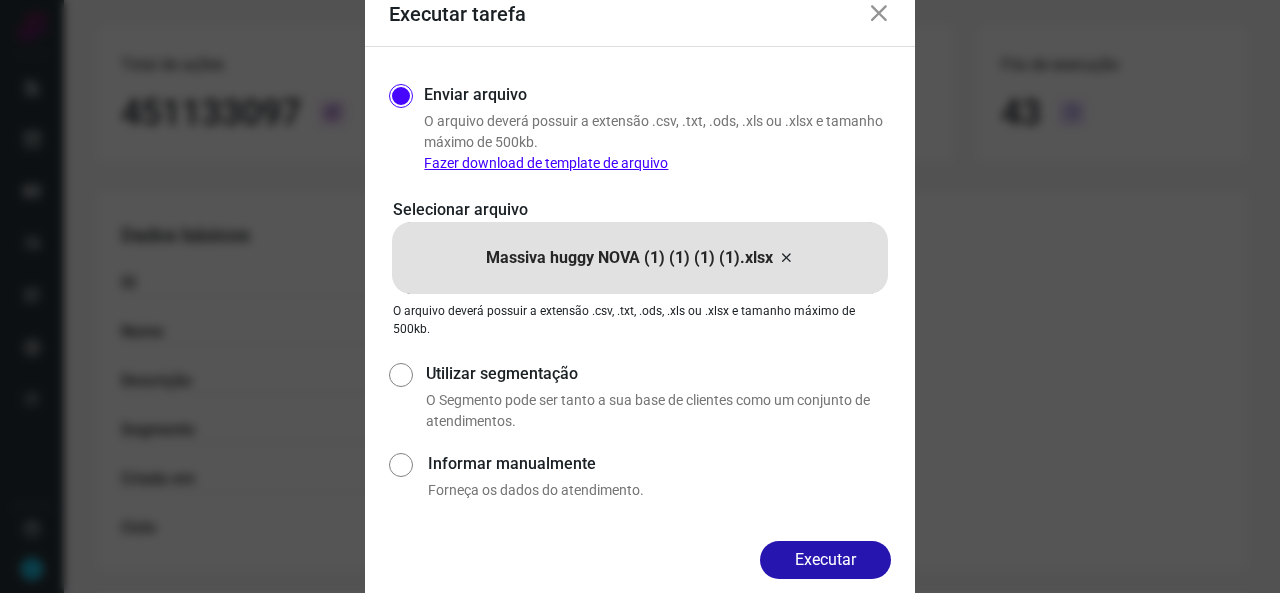 drag, startPoint x: 817, startPoint y: 557, endPoint x: 809, endPoint y: 579, distance: 23.409399 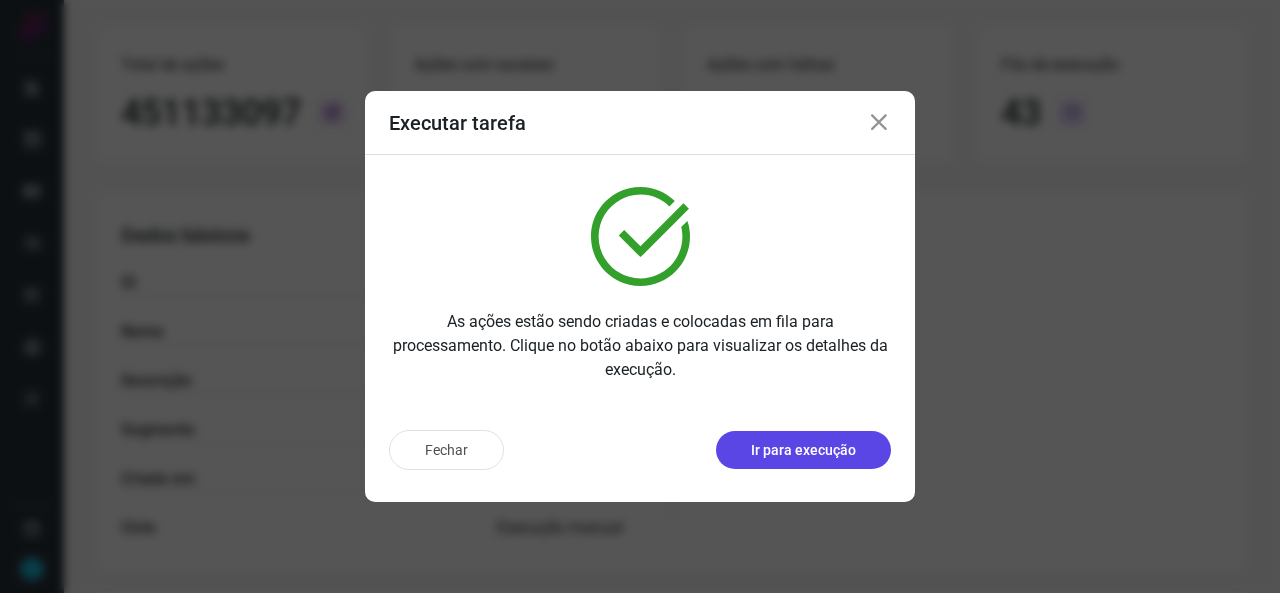 click on "Ir para execução" at bounding box center [803, 450] 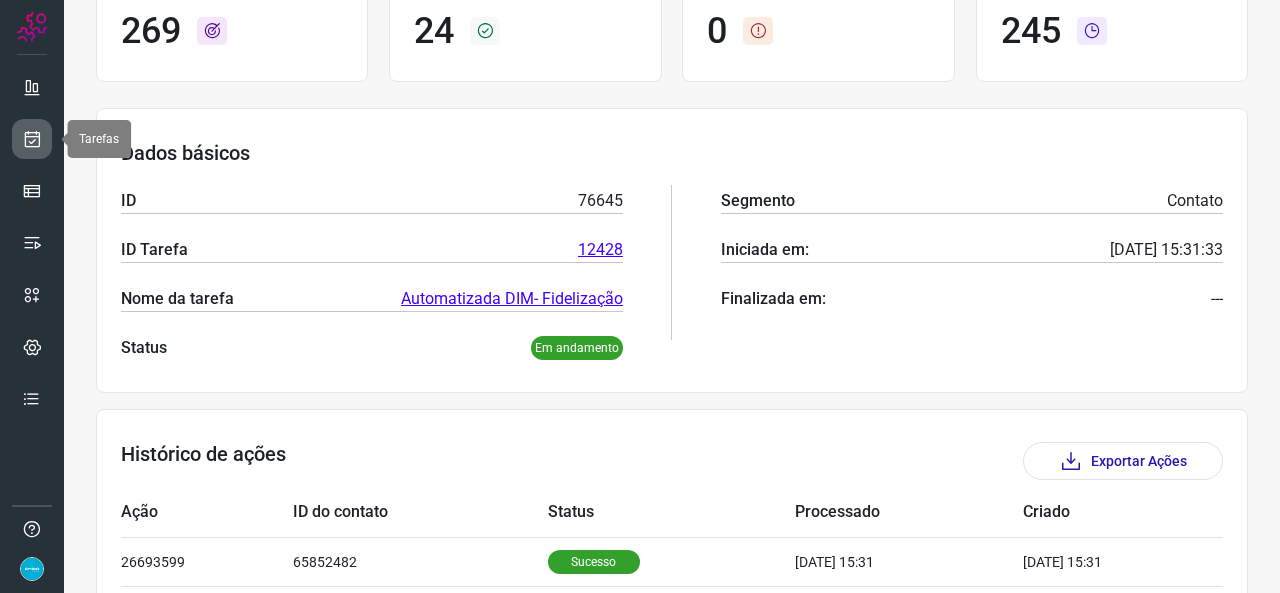 click at bounding box center [32, 139] 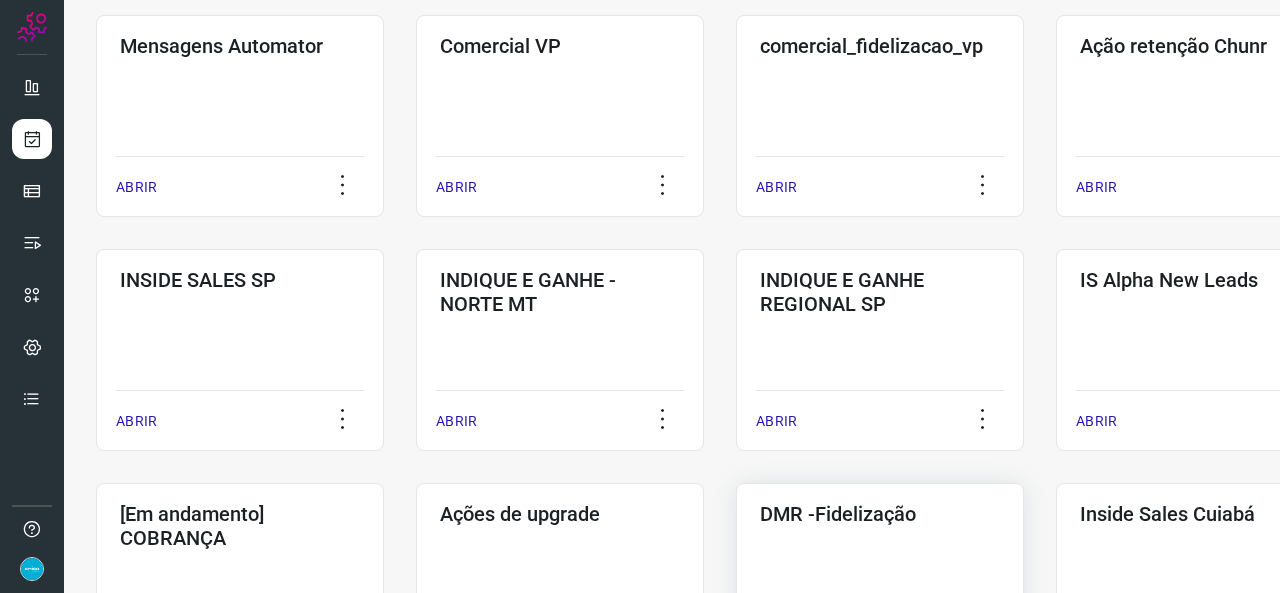 scroll, scrollTop: 652, scrollLeft: 0, axis: vertical 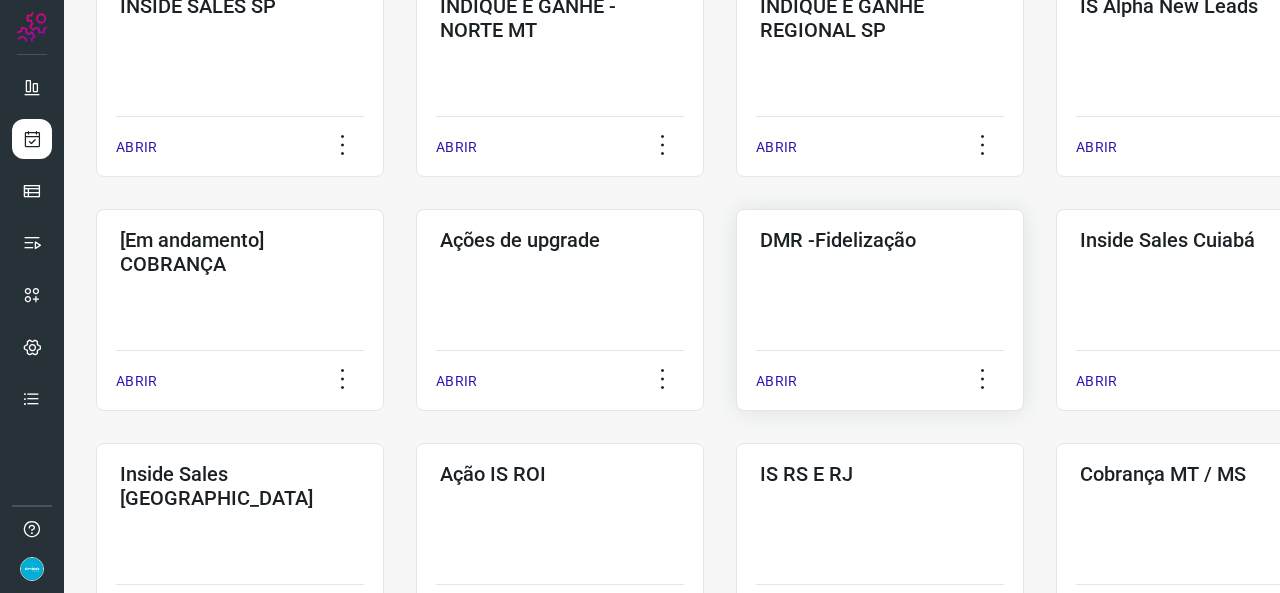 click on "ABRIR" at bounding box center (776, 381) 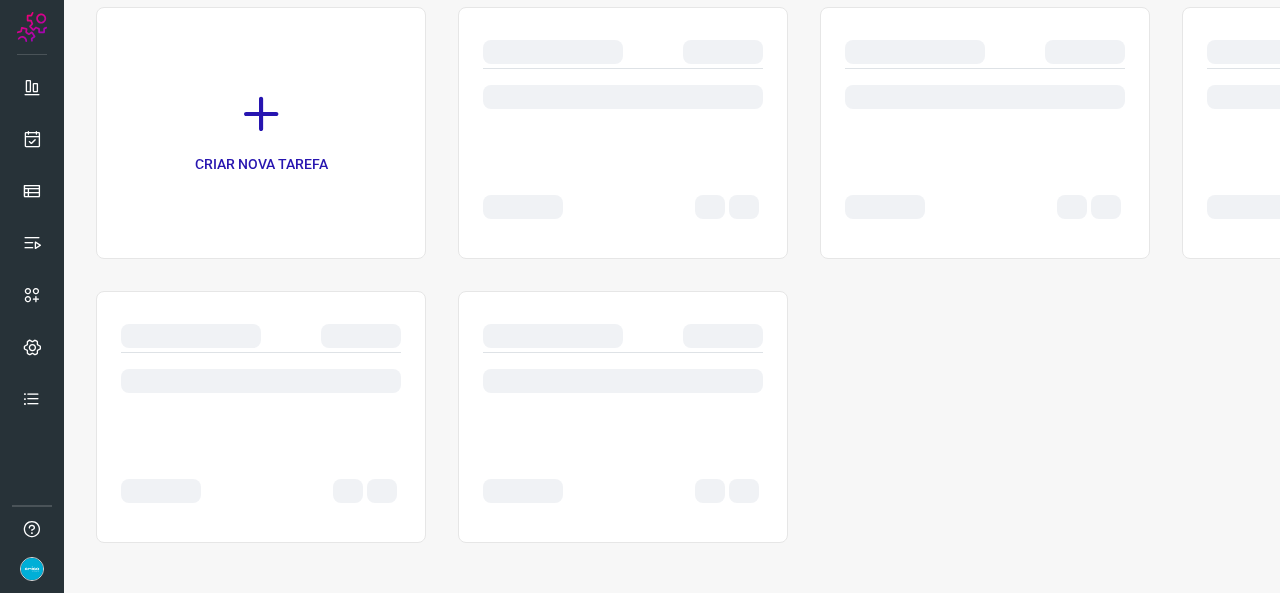 scroll, scrollTop: 0, scrollLeft: 0, axis: both 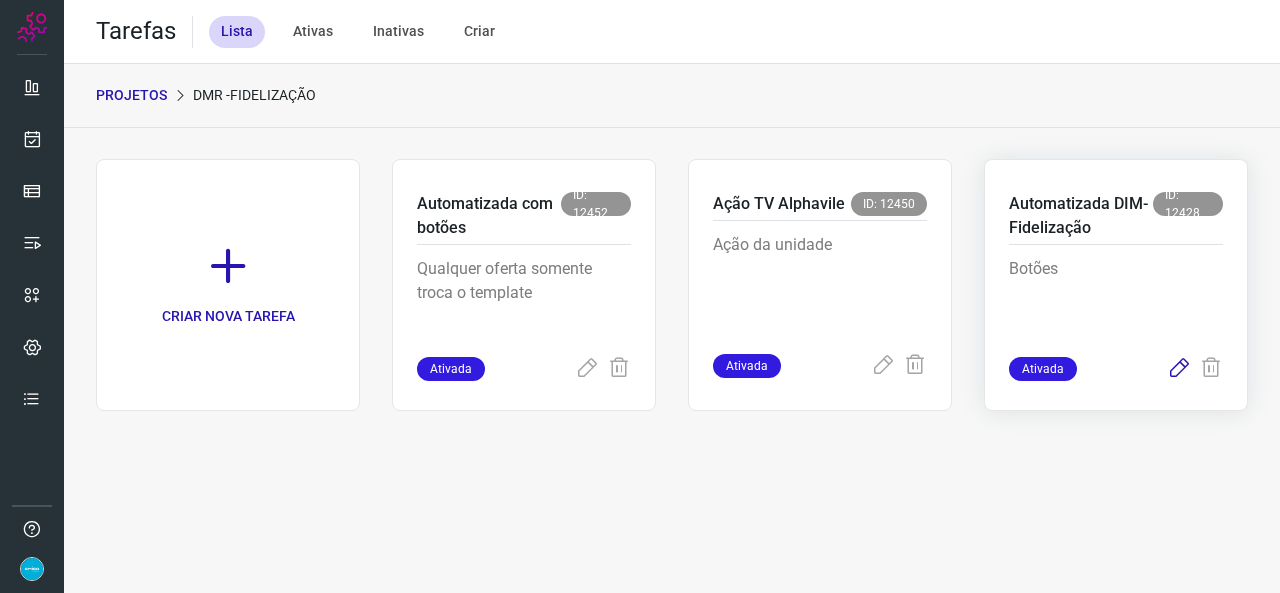 click at bounding box center [1179, 369] 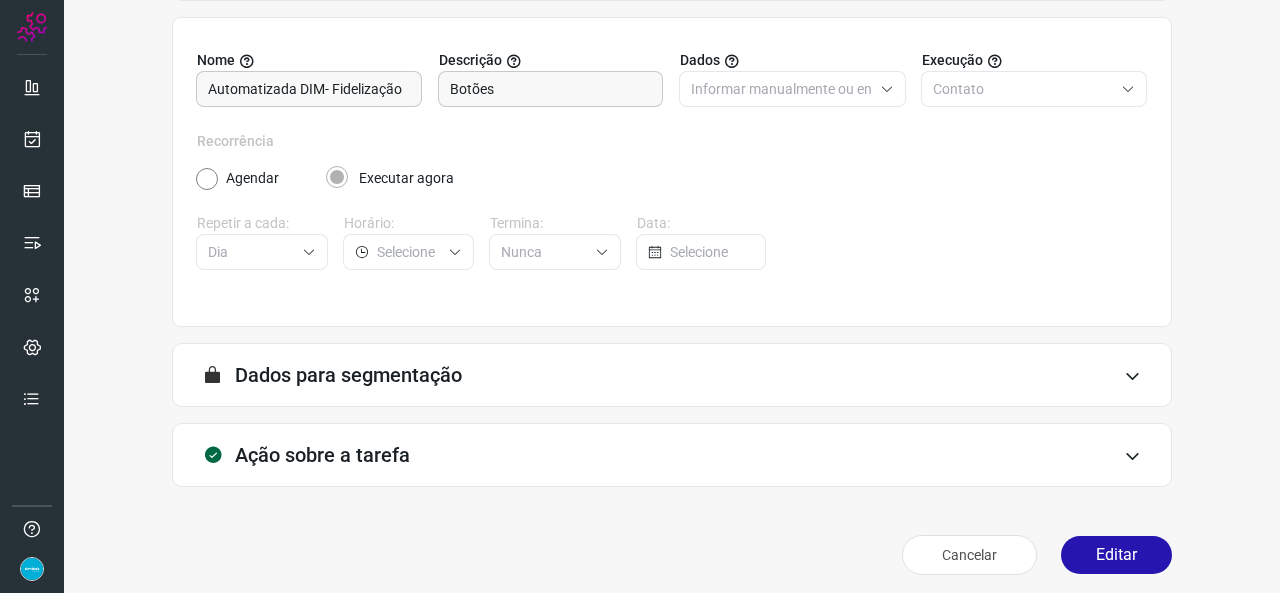 scroll, scrollTop: 187, scrollLeft: 0, axis: vertical 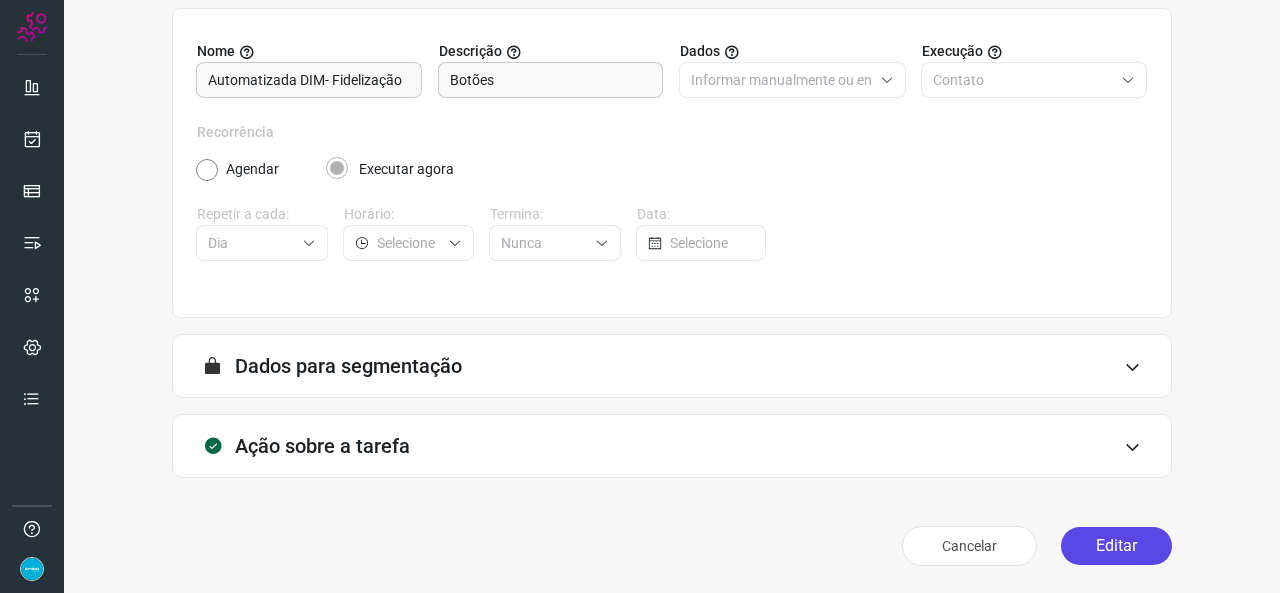 click on "Editar" at bounding box center [1116, 546] 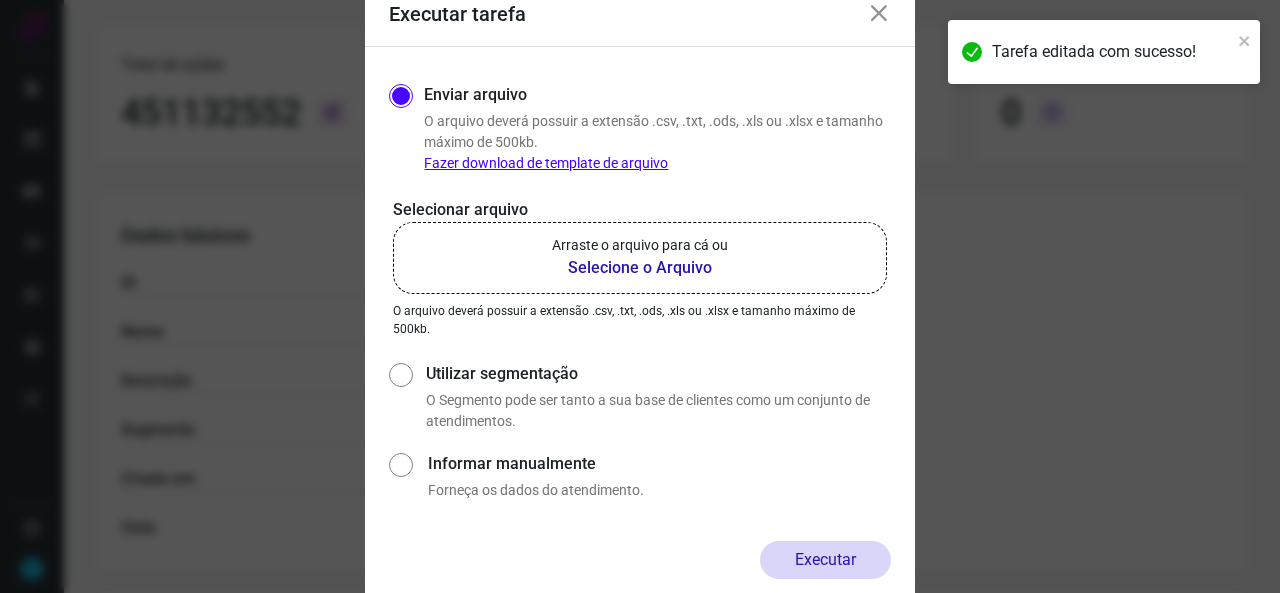 click on "Selecione o Arquivo" at bounding box center (640, 268) 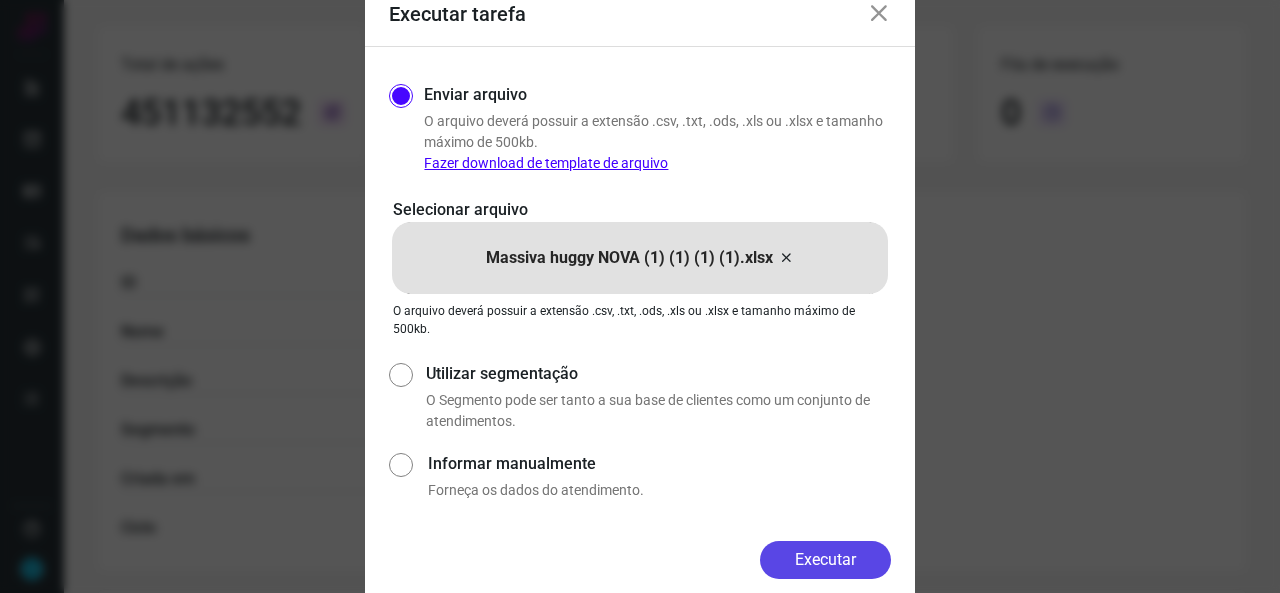 click on "Executar" at bounding box center [825, 560] 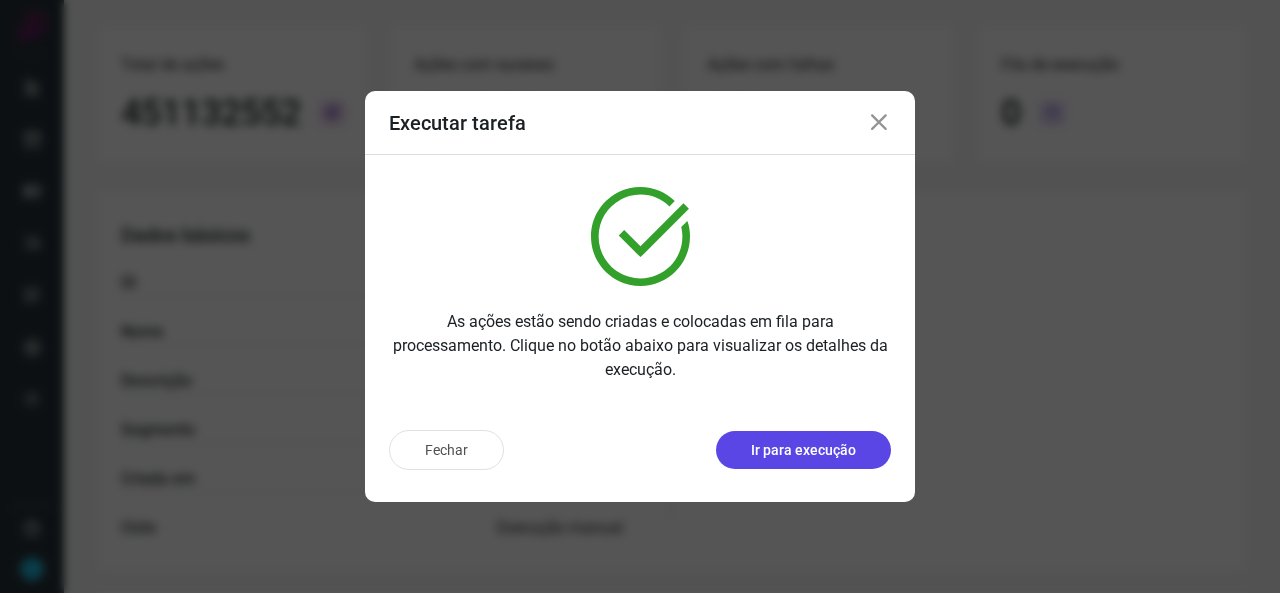 click on "Ir para execução" at bounding box center [803, 450] 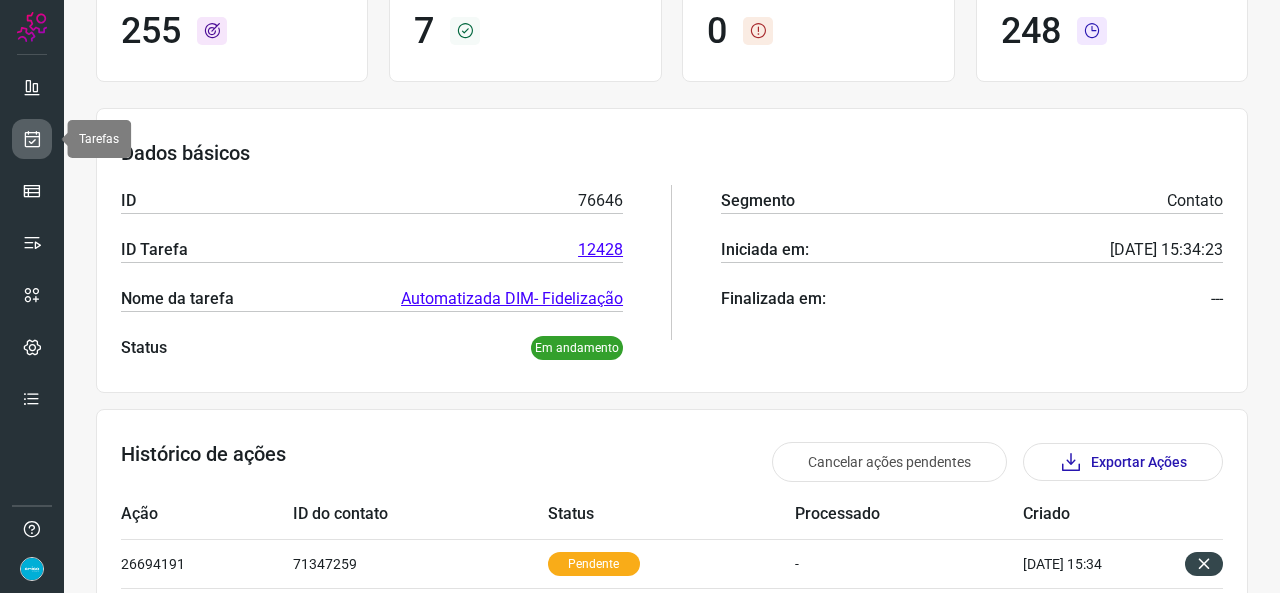 click at bounding box center [32, 139] 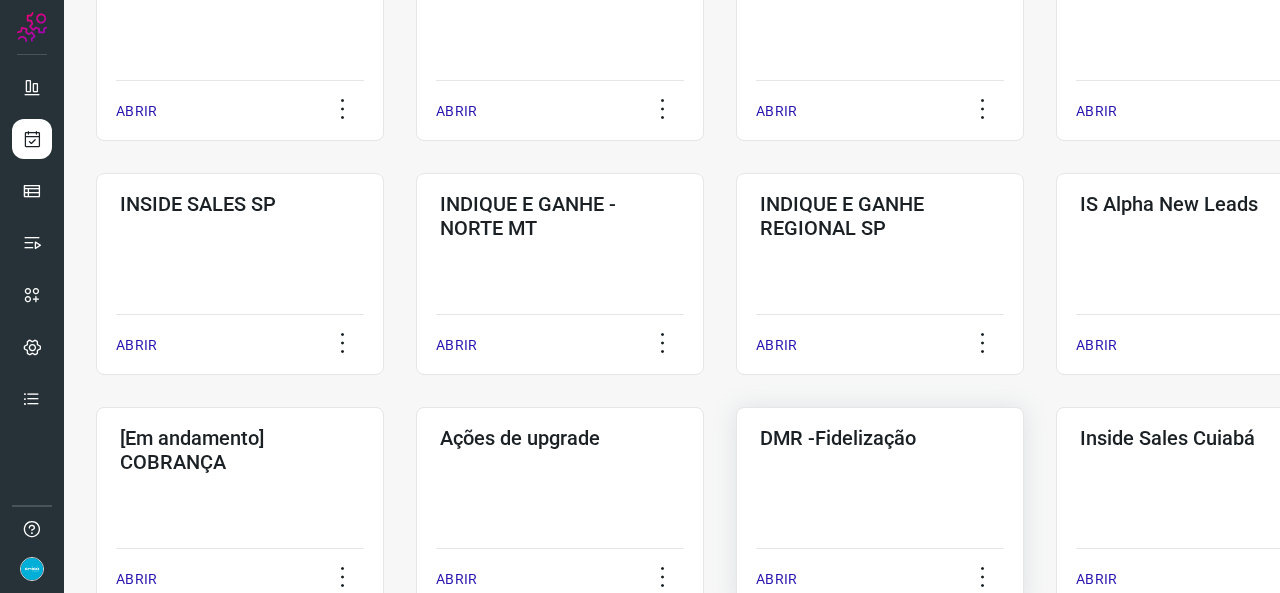 scroll, scrollTop: 552, scrollLeft: 0, axis: vertical 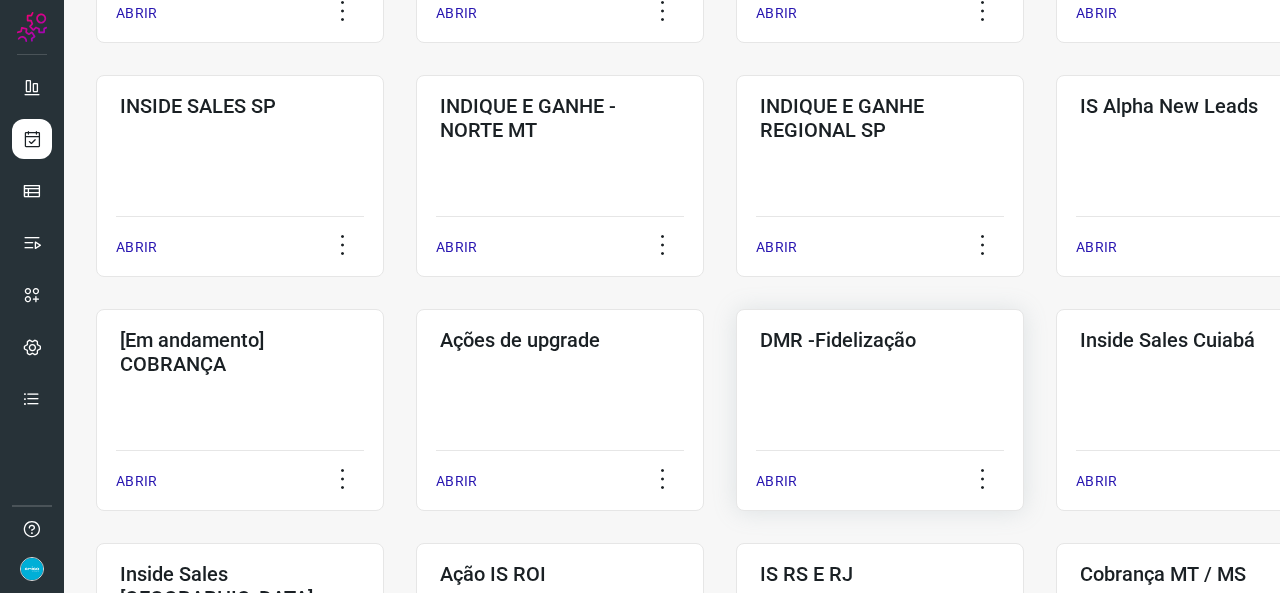 click on "ABRIR" at bounding box center [776, 481] 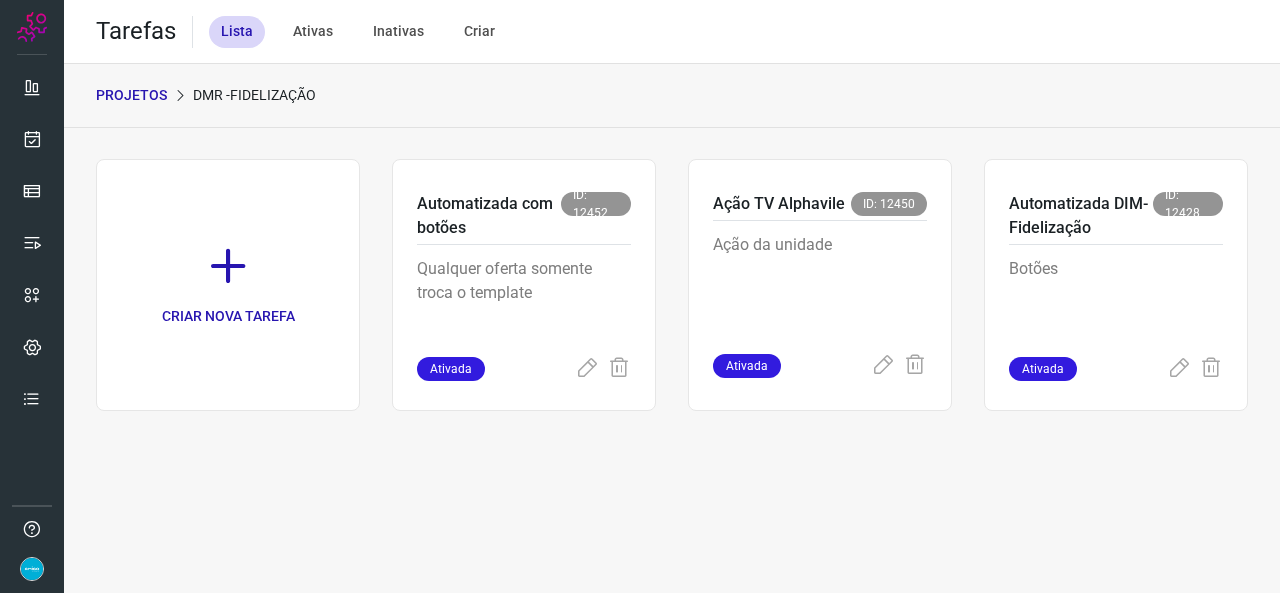 scroll, scrollTop: 0, scrollLeft: 0, axis: both 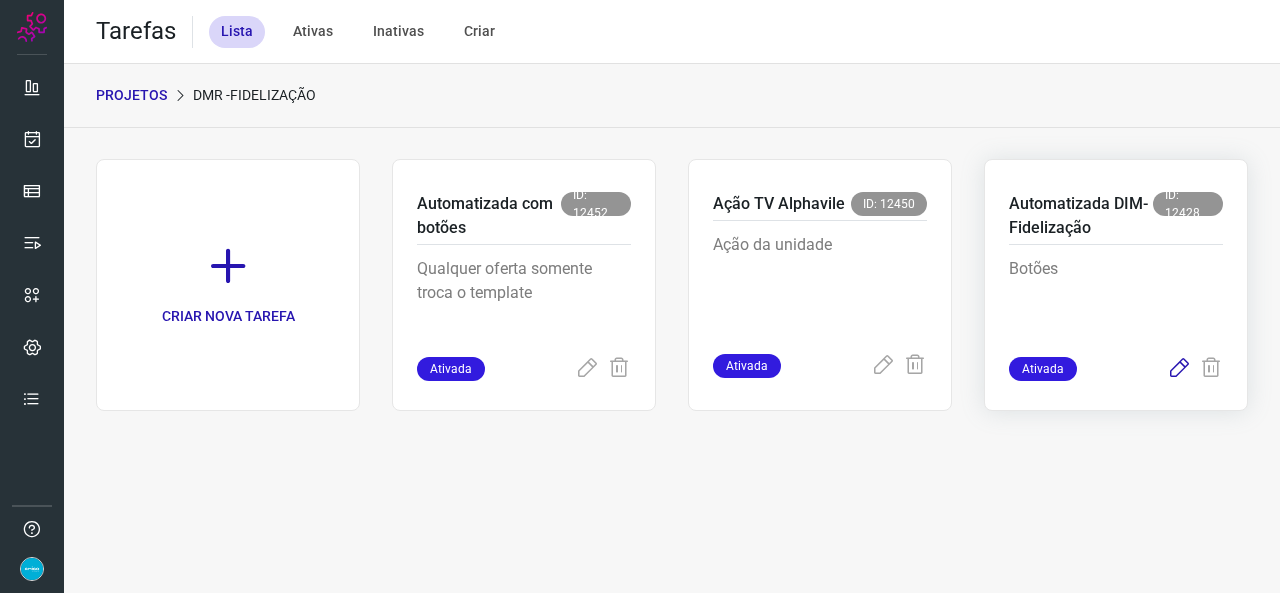 click at bounding box center [1179, 369] 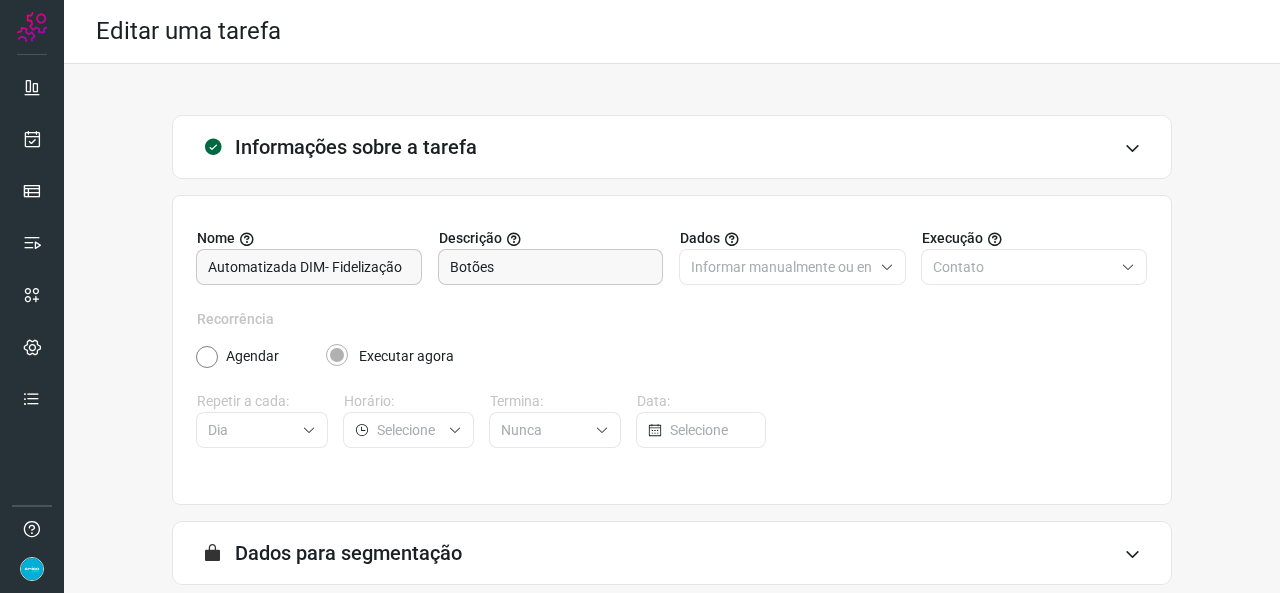 scroll, scrollTop: 187, scrollLeft: 0, axis: vertical 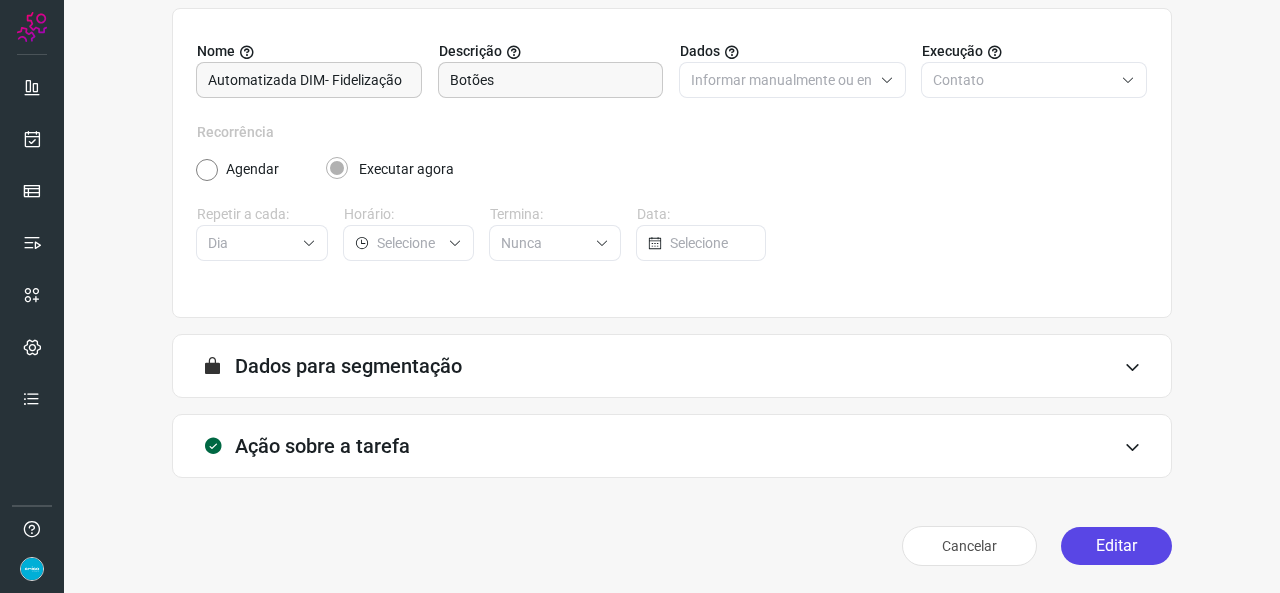 drag, startPoint x: 1092, startPoint y: 539, endPoint x: 1093, endPoint y: 529, distance: 10.049875 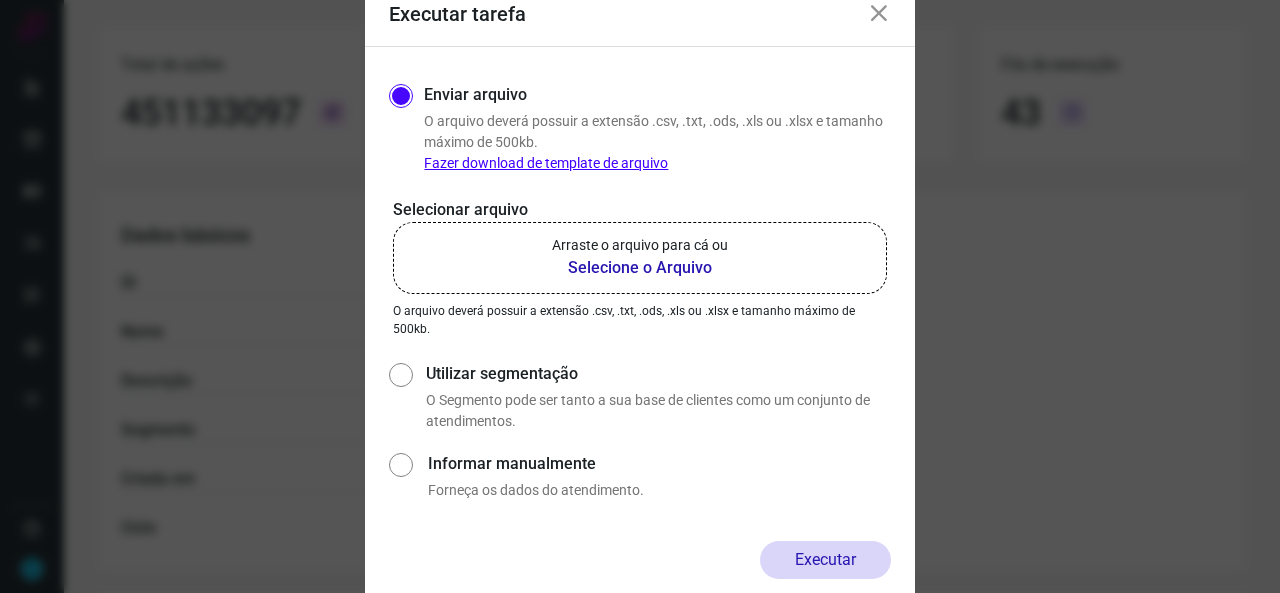 click on "Selecione o Arquivo" at bounding box center [640, 268] 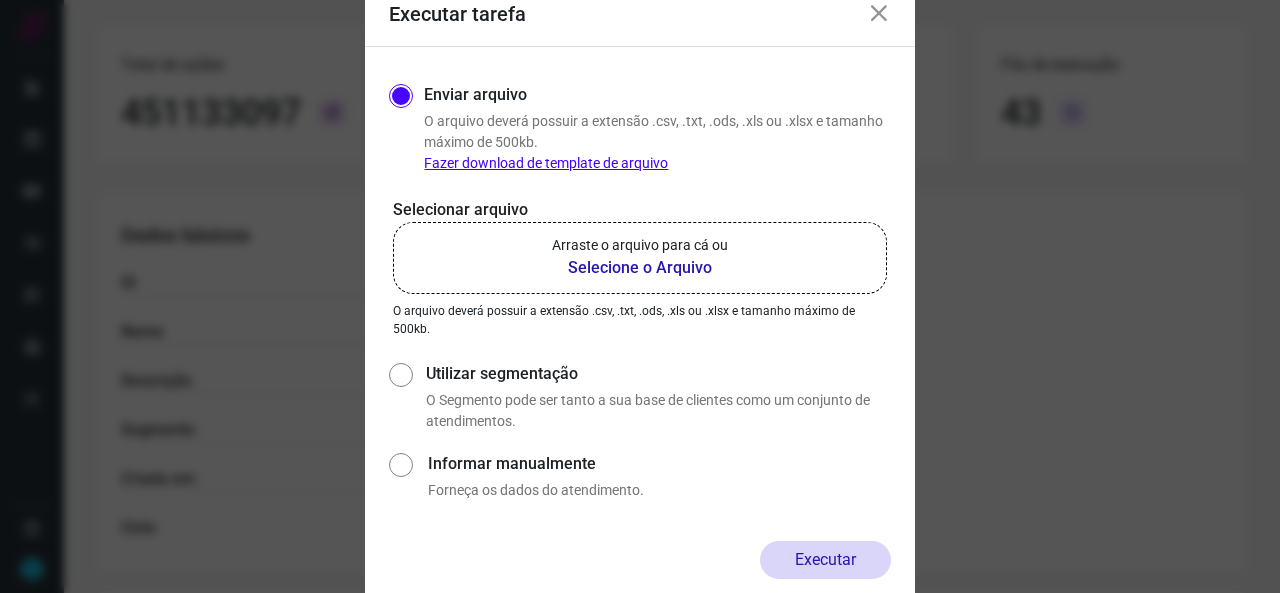 click on "Selecione o Arquivo" at bounding box center (640, 268) 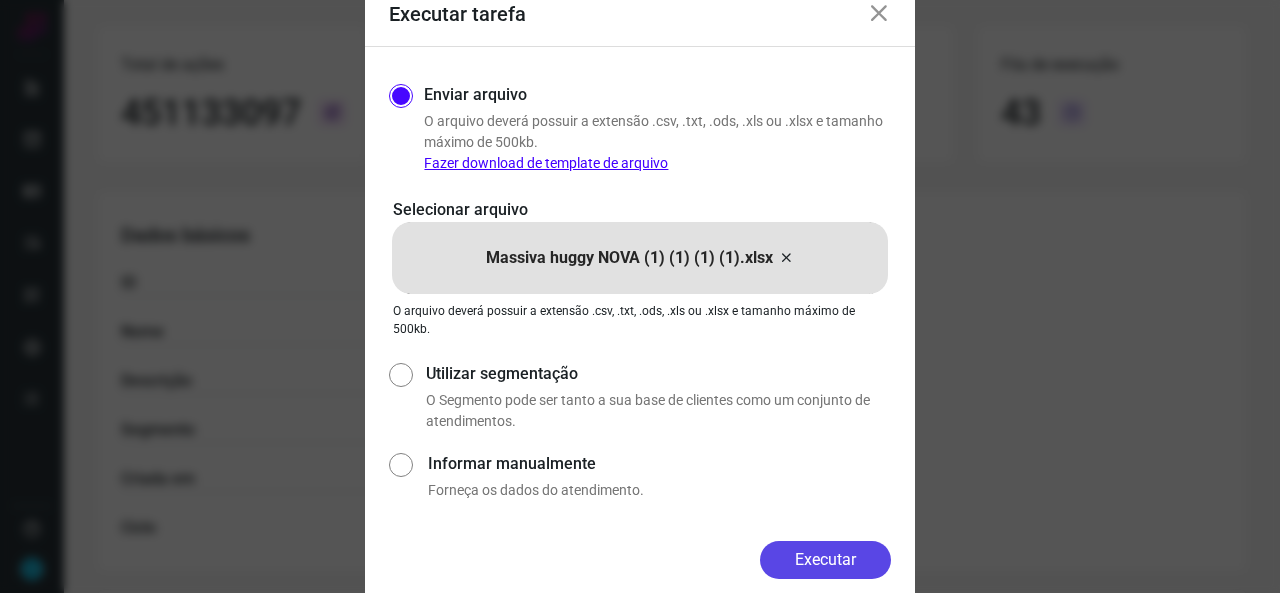 click on "Executar" at bounding box center (825, 560) 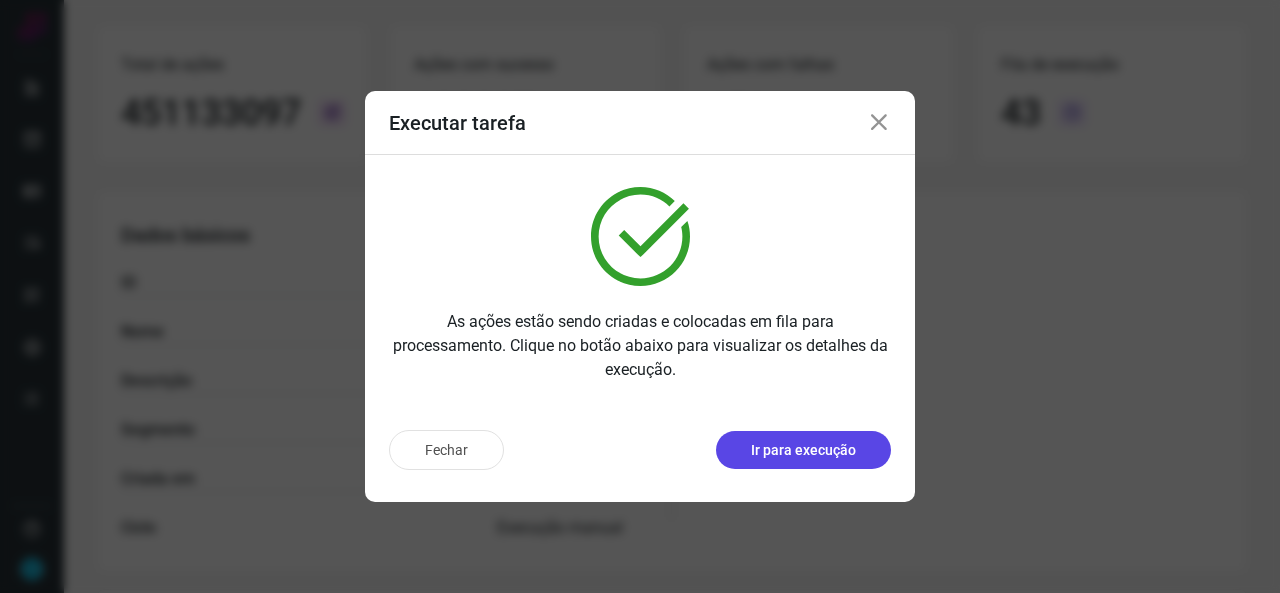 click on "Ir para execução" at bounding box center [803, 450] 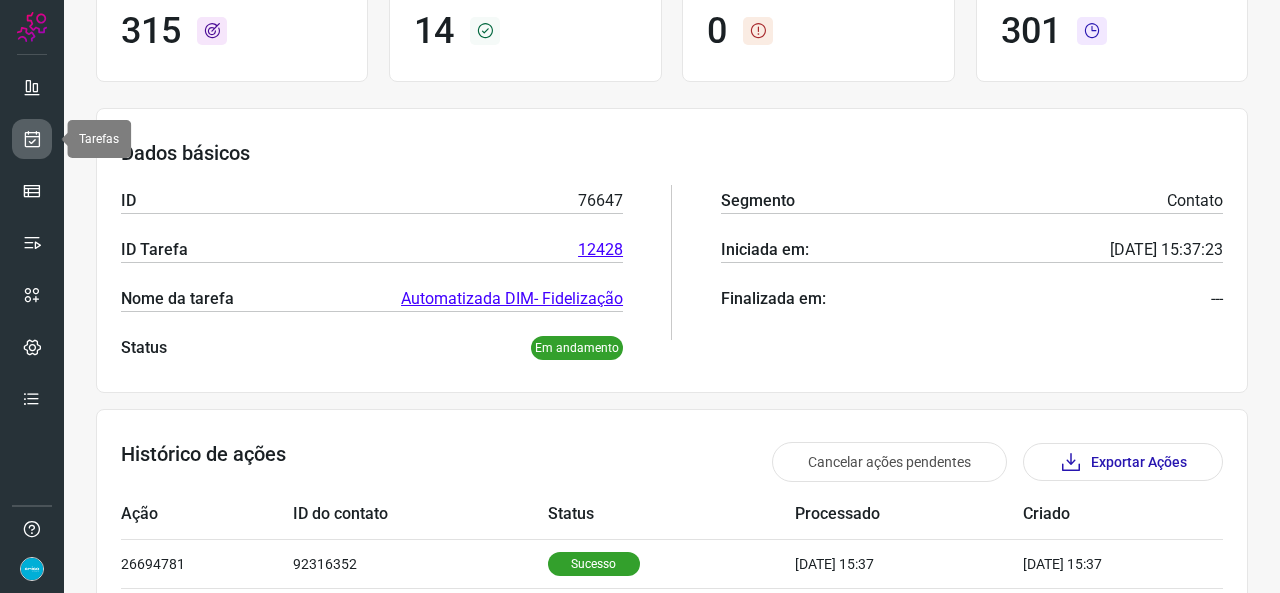 click at bounding box center [32, 139] 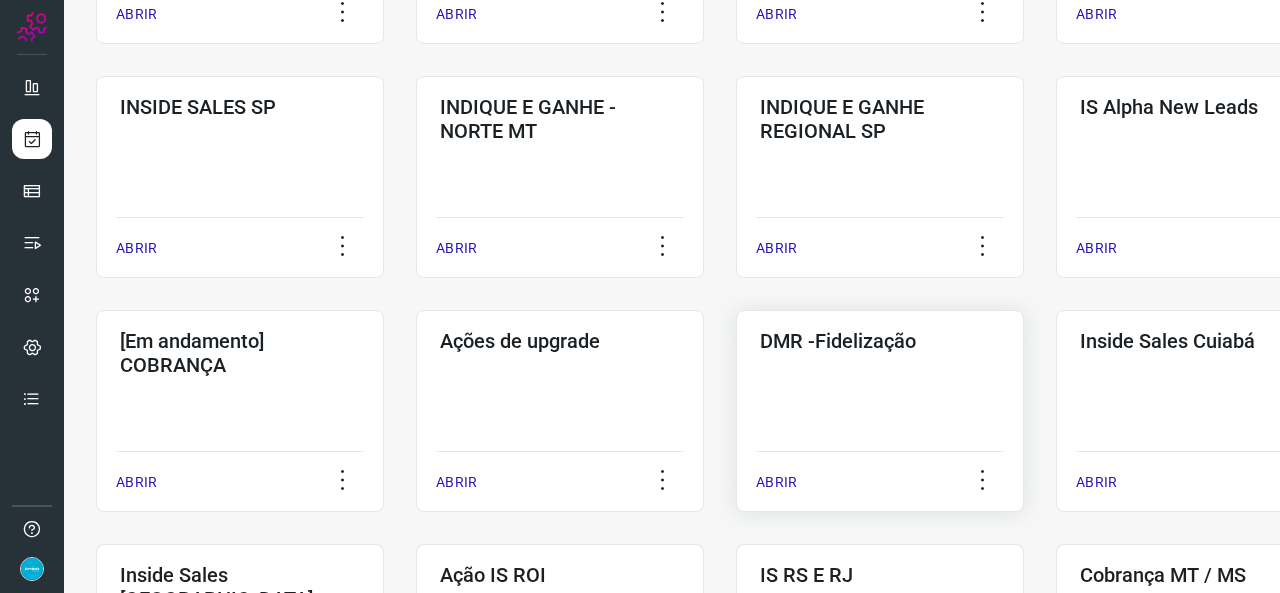 scroll, scrollTop: 552, scrollLeft: 0, axis: vertical 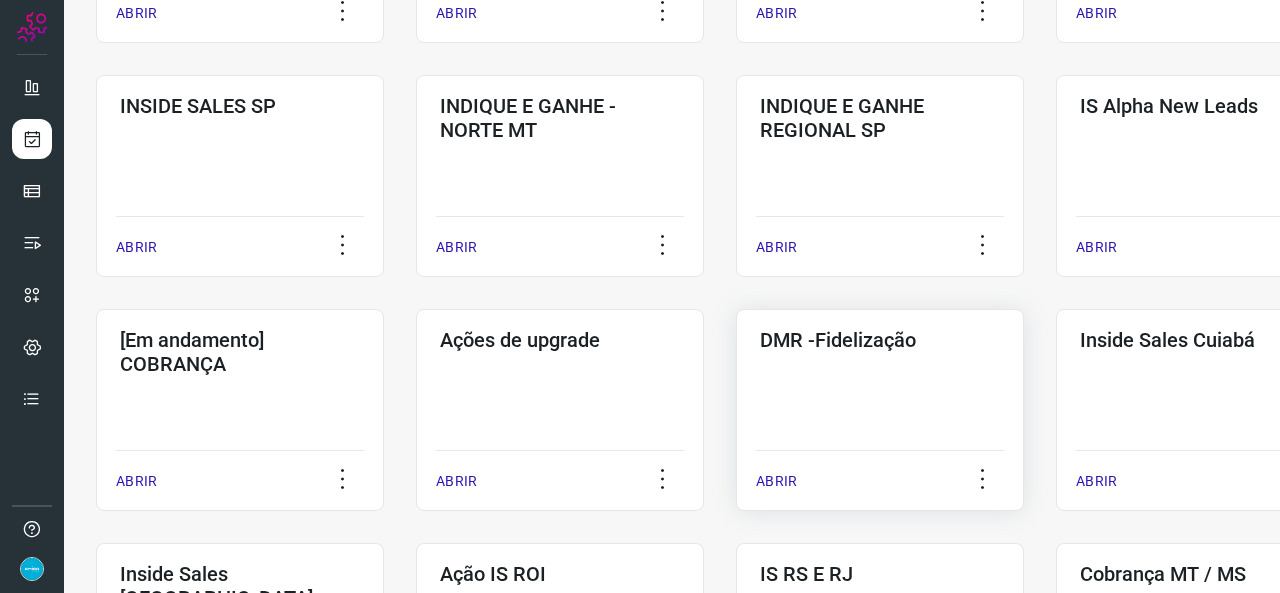 click on "ABRIR" at bounding box center [776, 481] 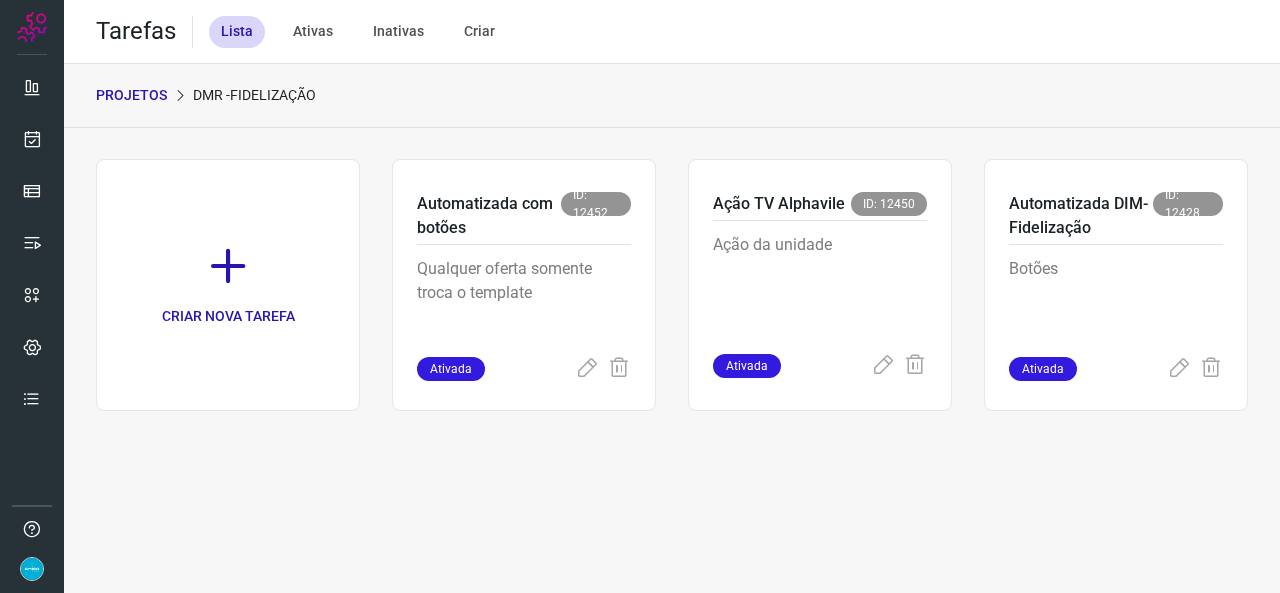 scroll, scrollTop: 0, scrollLeft: 0, axis: both 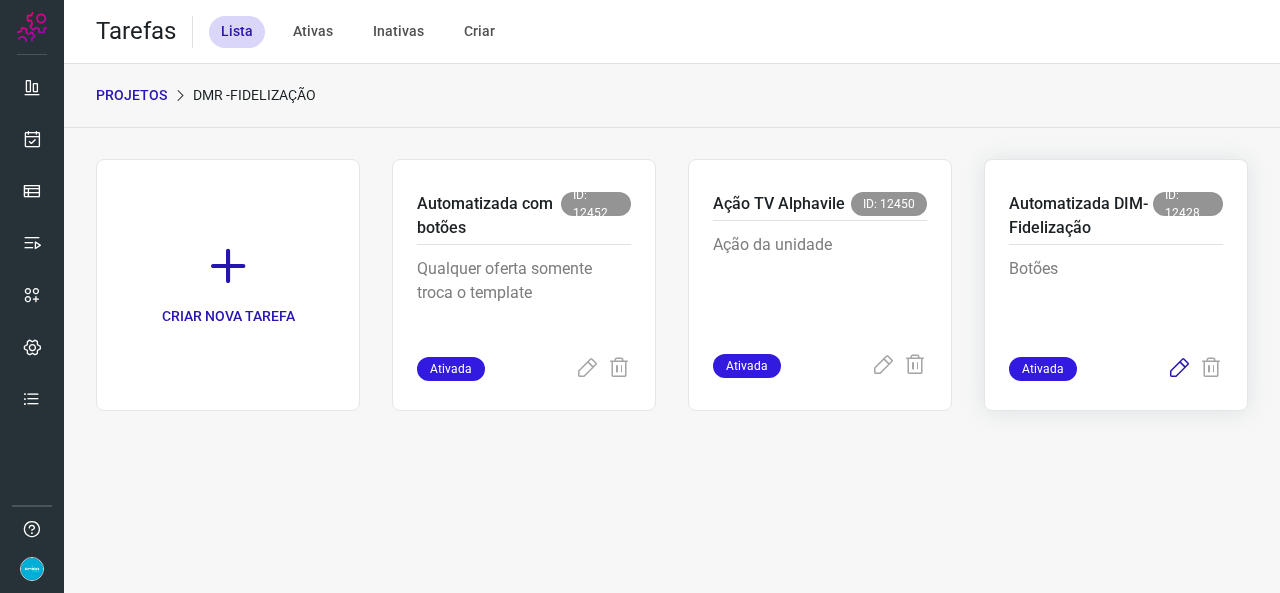 click at bounding box center [1179, 369] 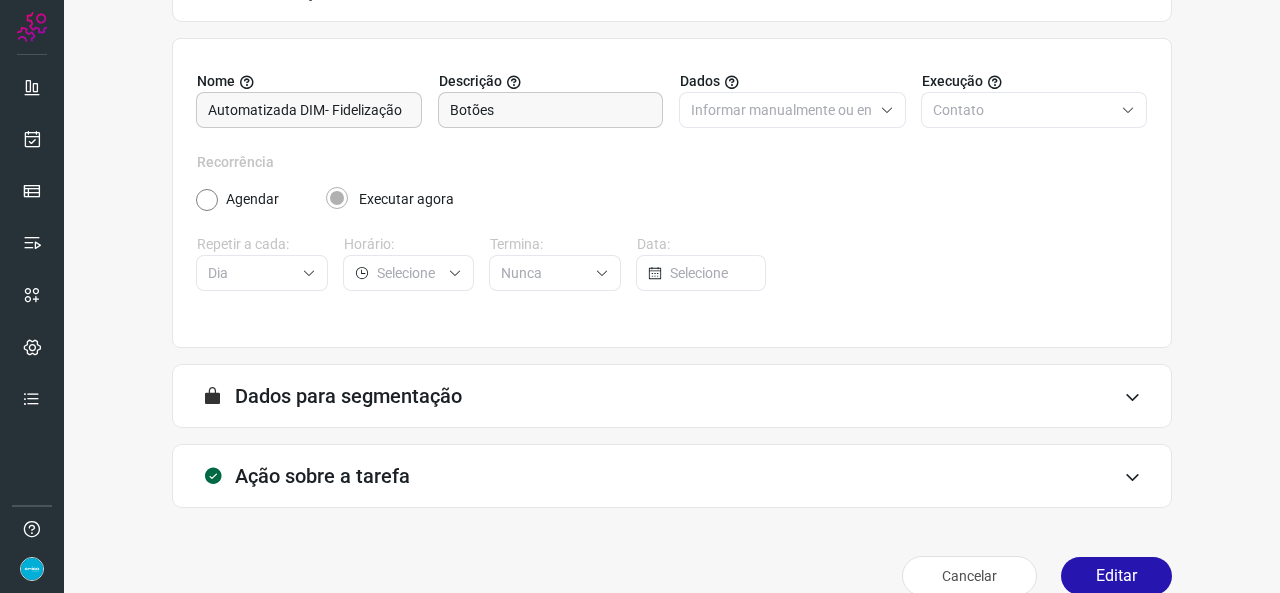 scroll, scrollTop: 187, scrollLeft: 0, axis: vertical 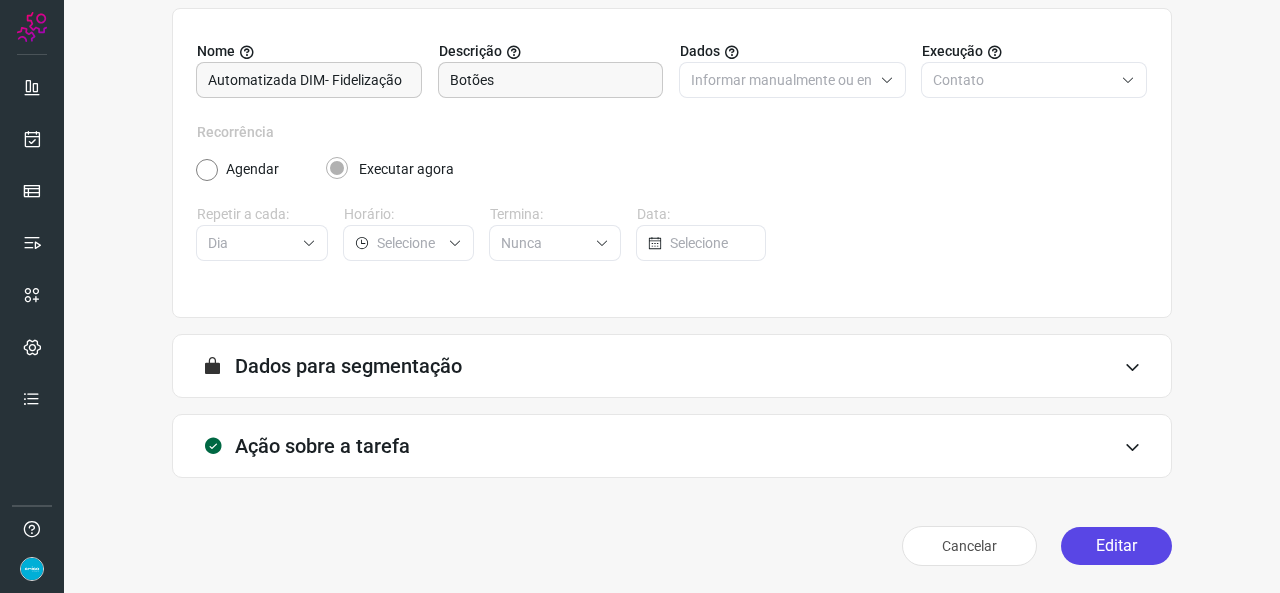 click on "Editar" at bounding box center (1116, 546) 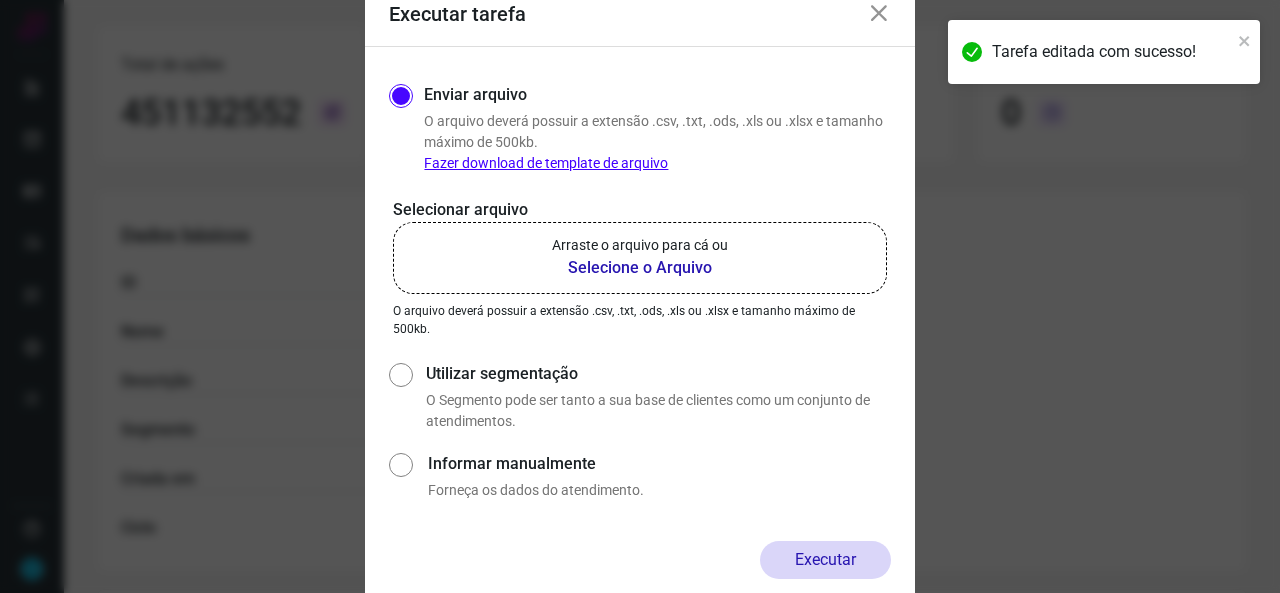click on "Selecione o Arquivo" at bounding box center (640, 268) 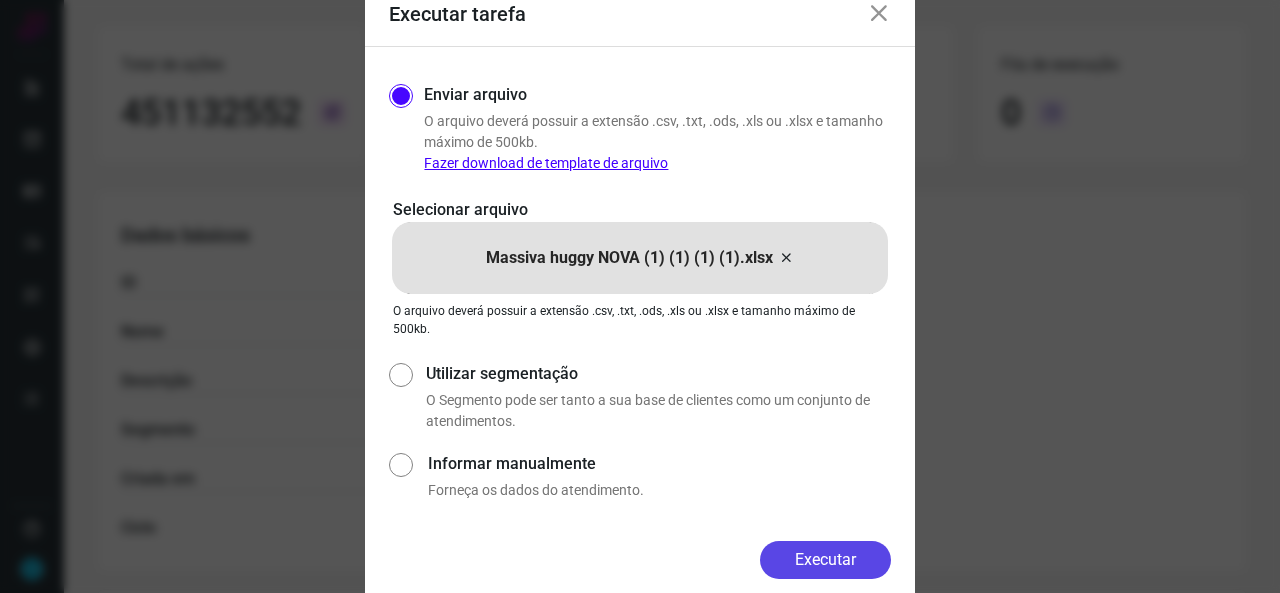 click on "Executar" at bounding box center [825, 560] 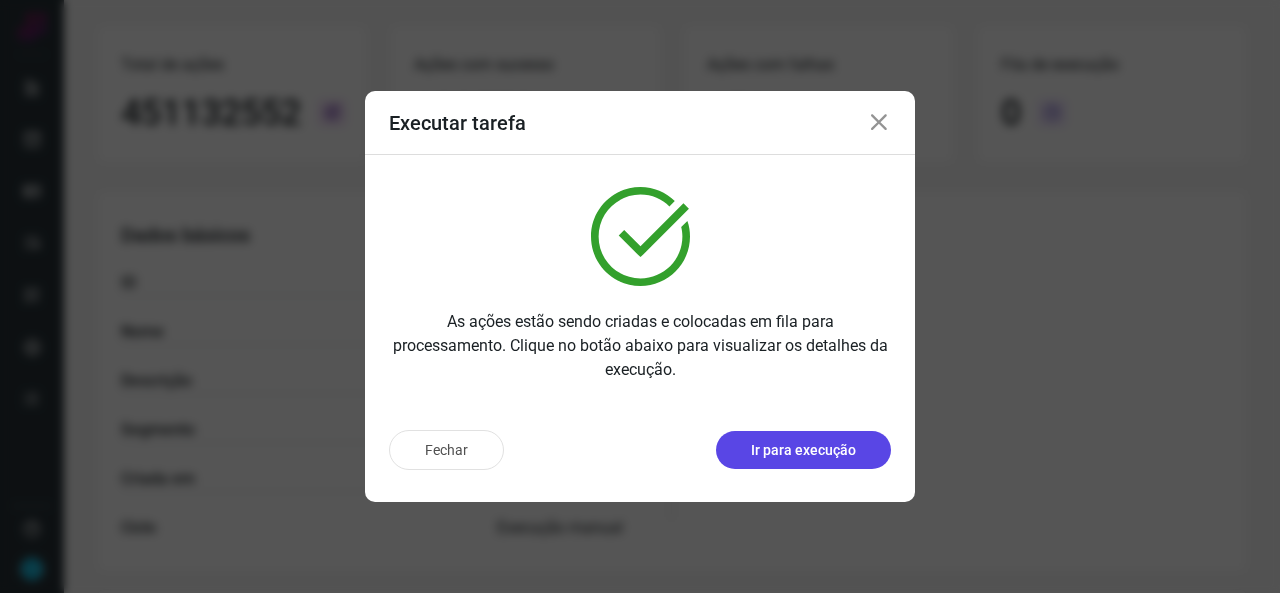 click on "Ir para execução" at bounding box center [803, 450] 